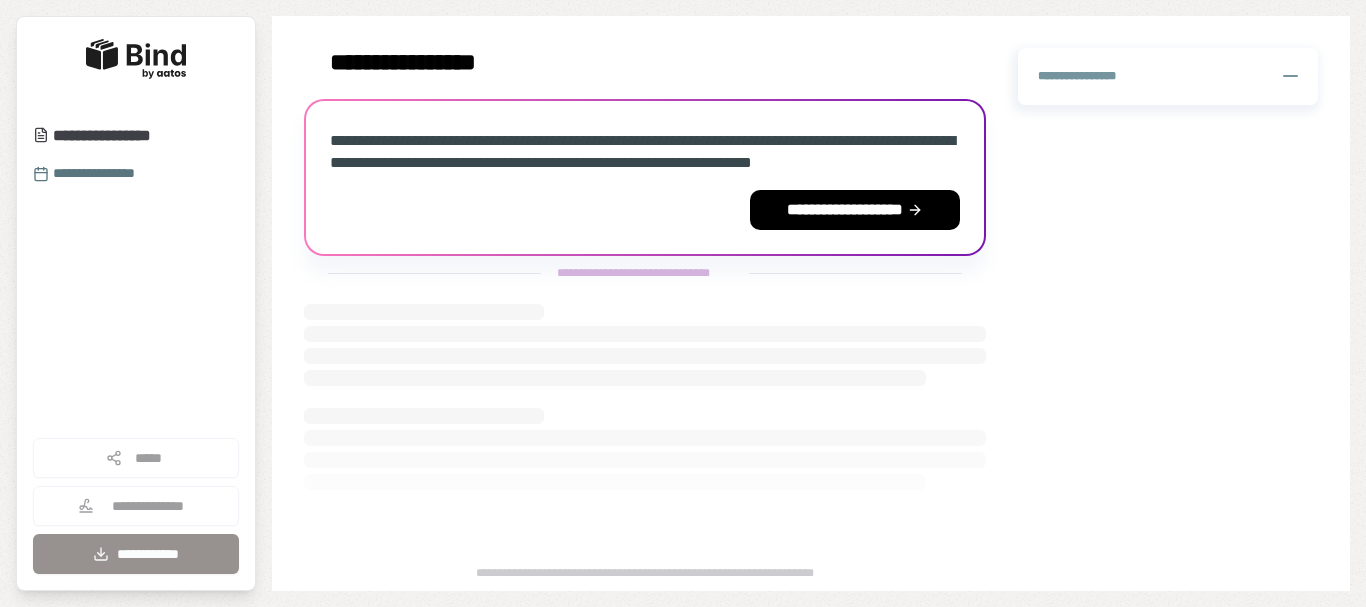 scroll, scrollTop: 0, scrollLeft: 0, axis: both 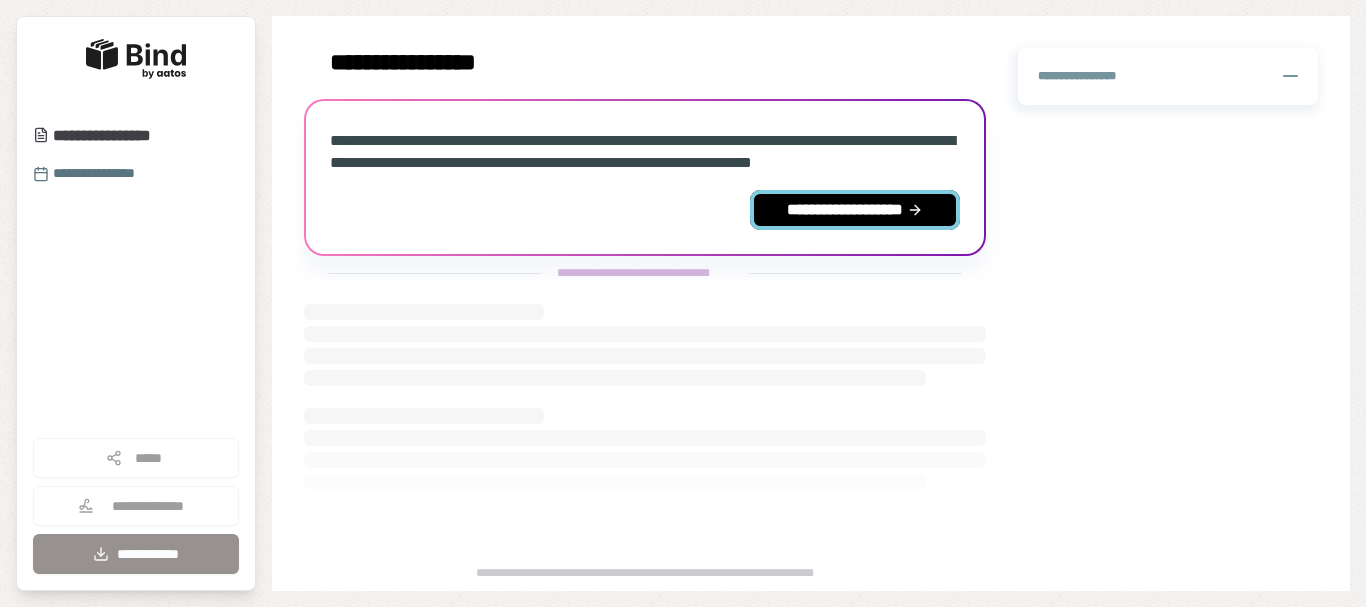 click on "**********" at bounding box center (855, 210) 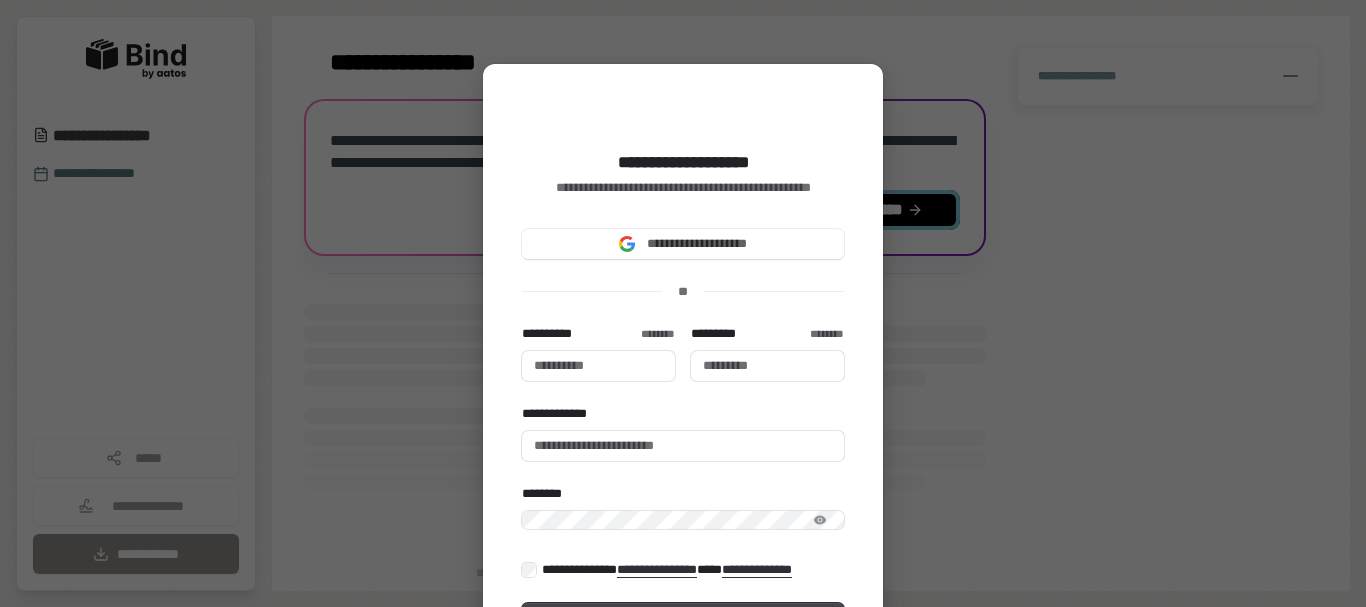 type 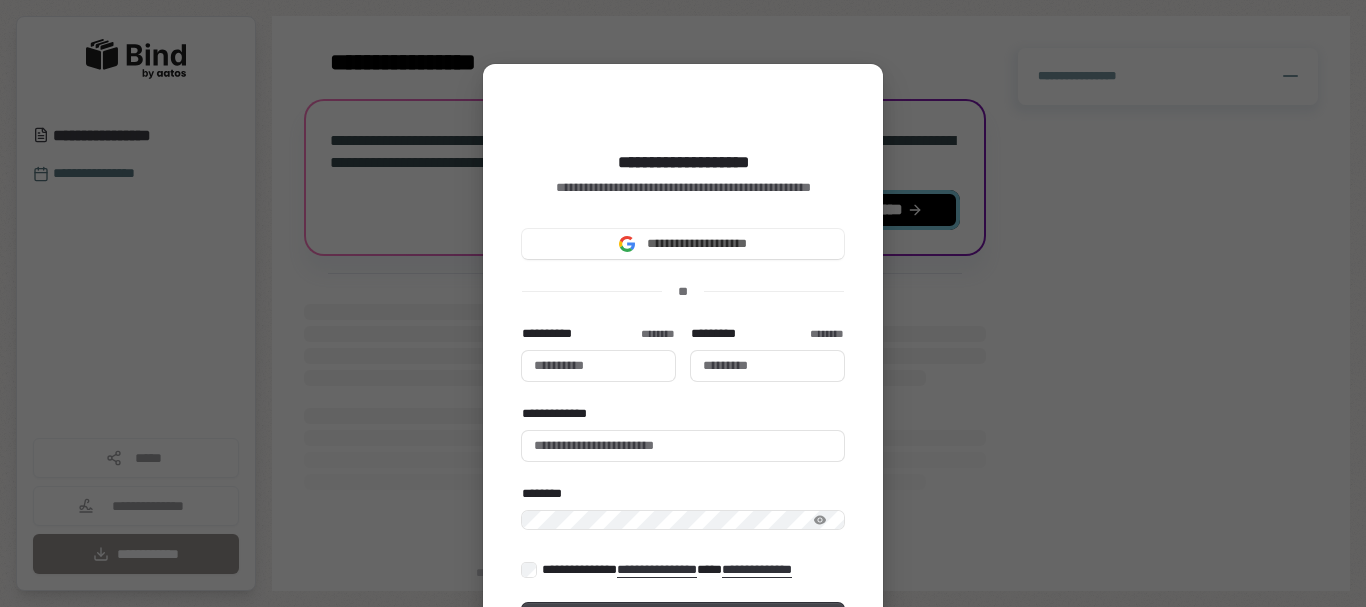 type 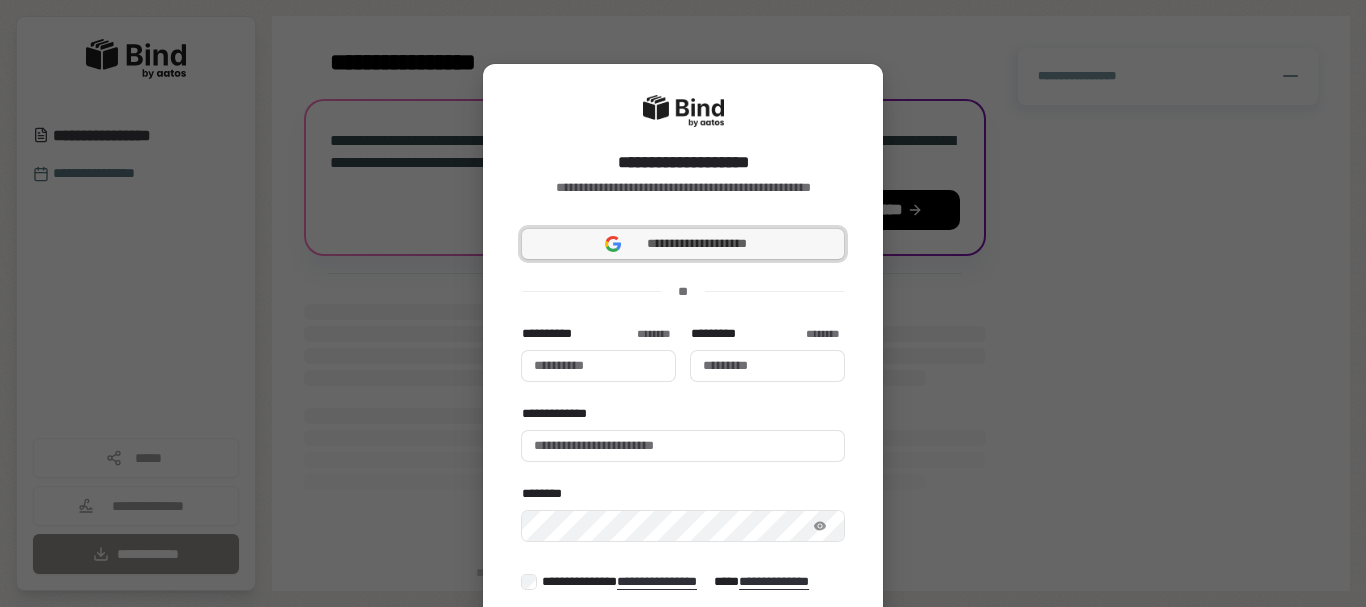 click on "**********" at bounding box center [697, 244] 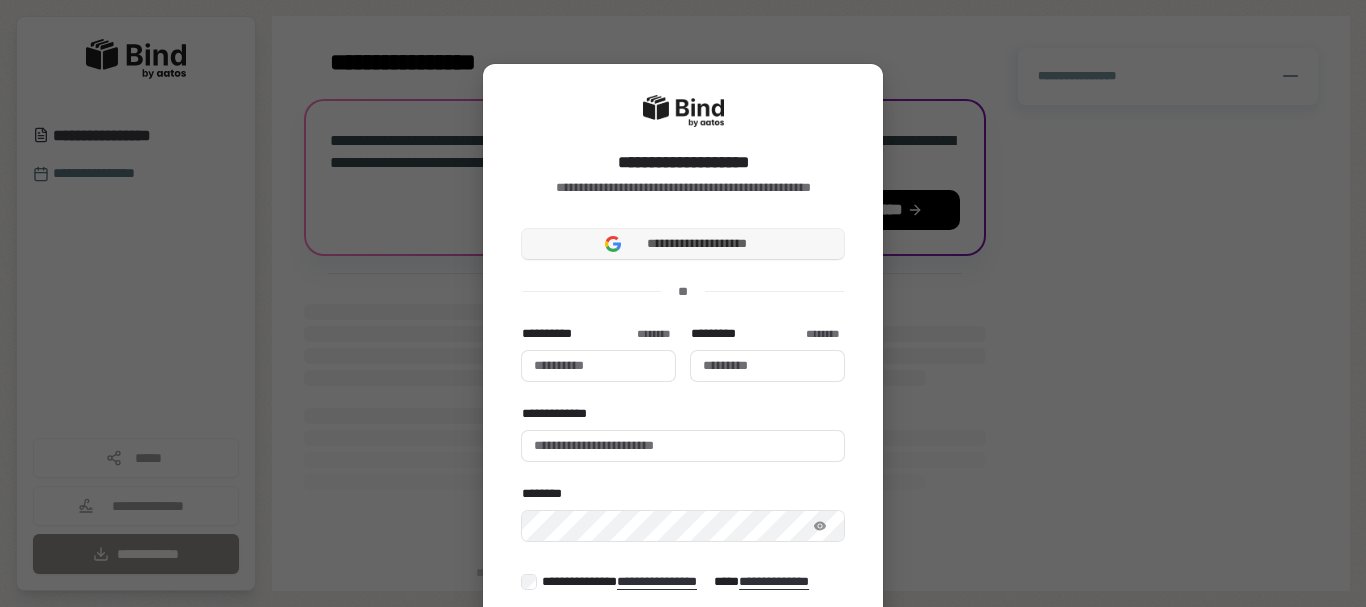 type 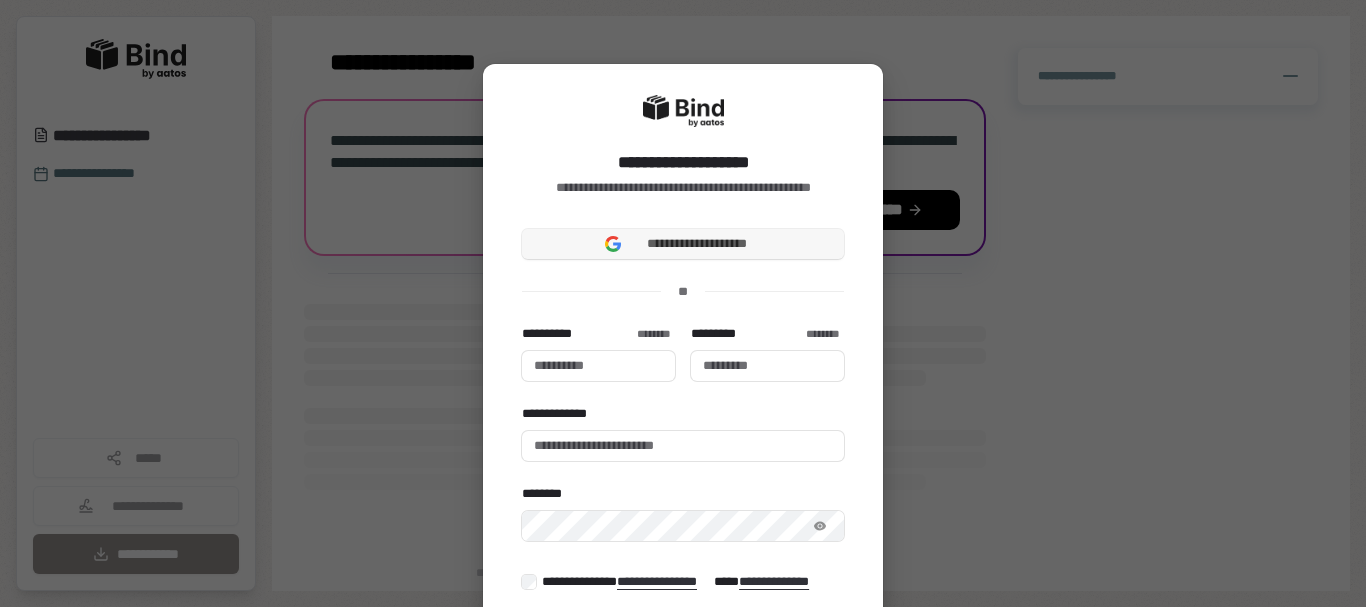 type 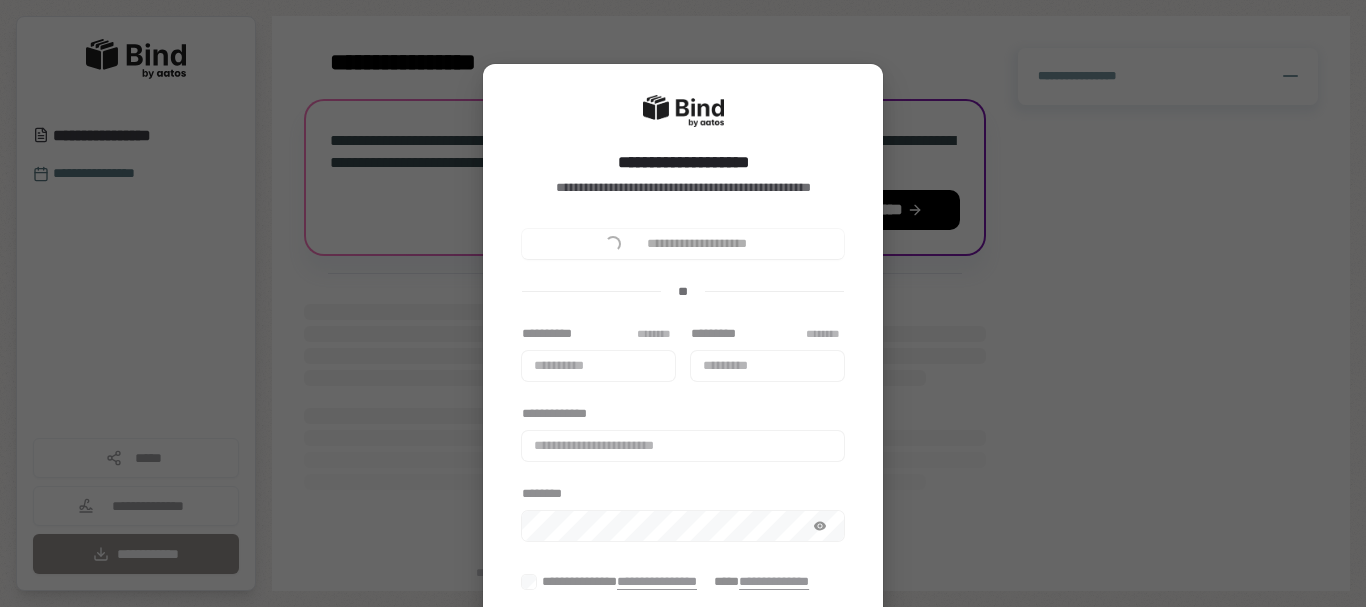 scroll, scrollTop: 100, scrollLeft: 0, axis: vertical 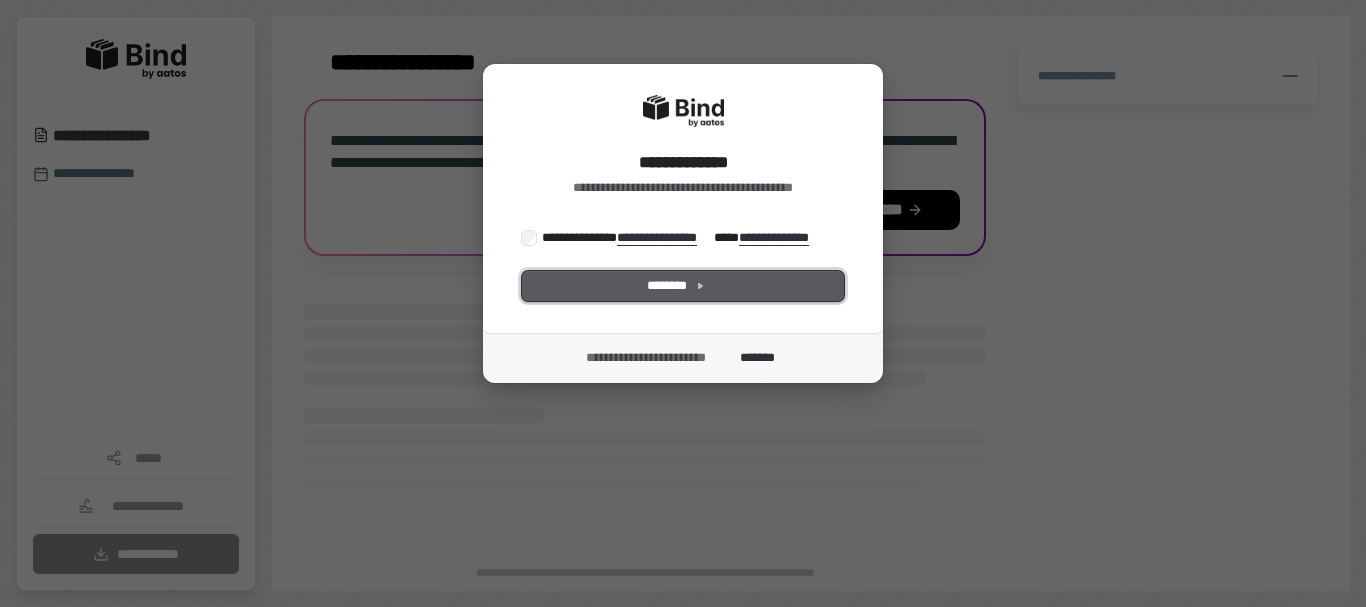click on "********" at bounding box center (683, 286) 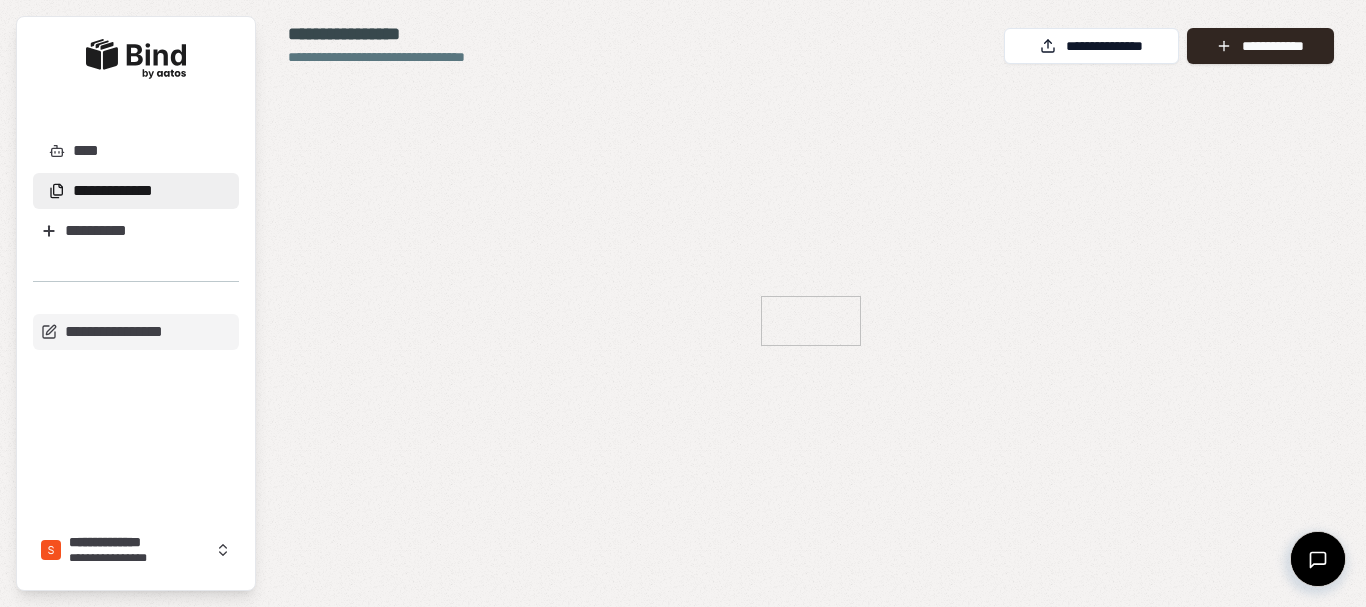 scroll, scrollTop: 0, scrollLeft: 0, axis: both 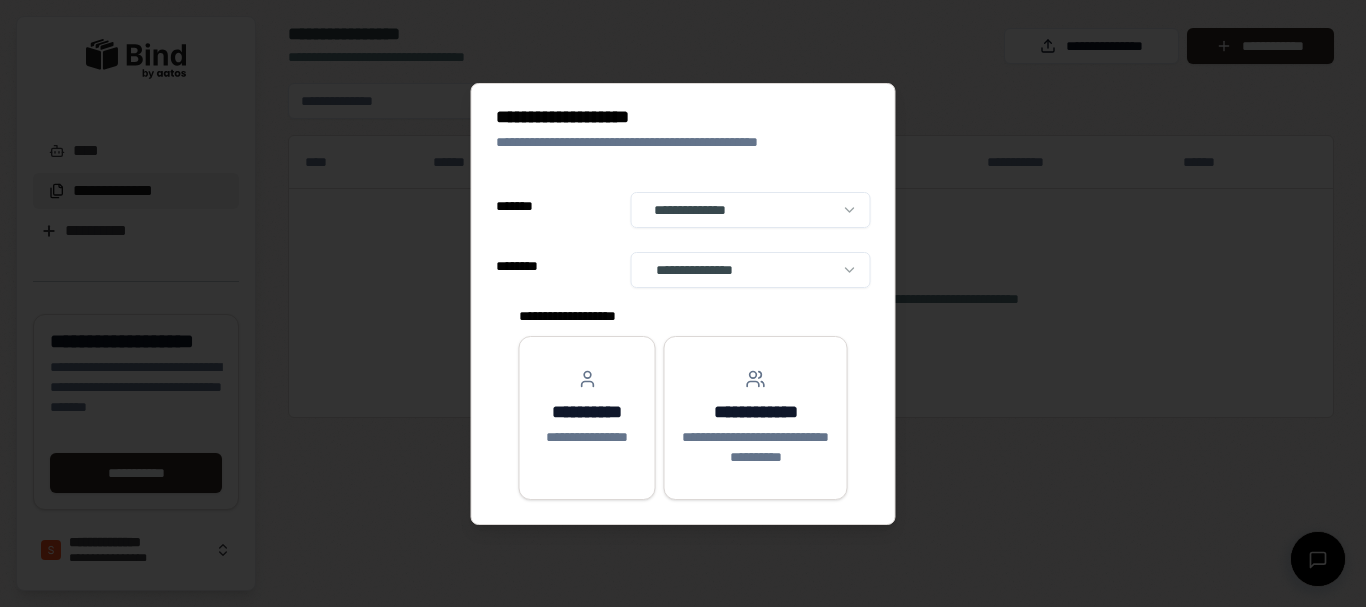 select on "**" 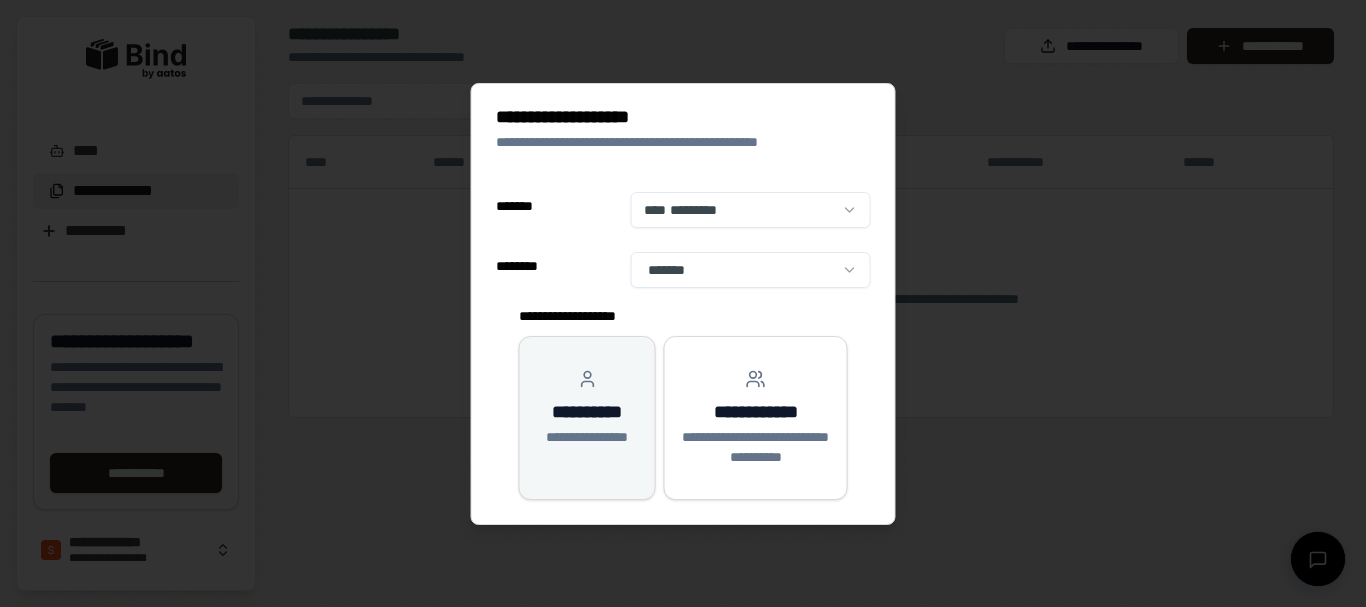 click on "**********" at bounding box center [587, 412] 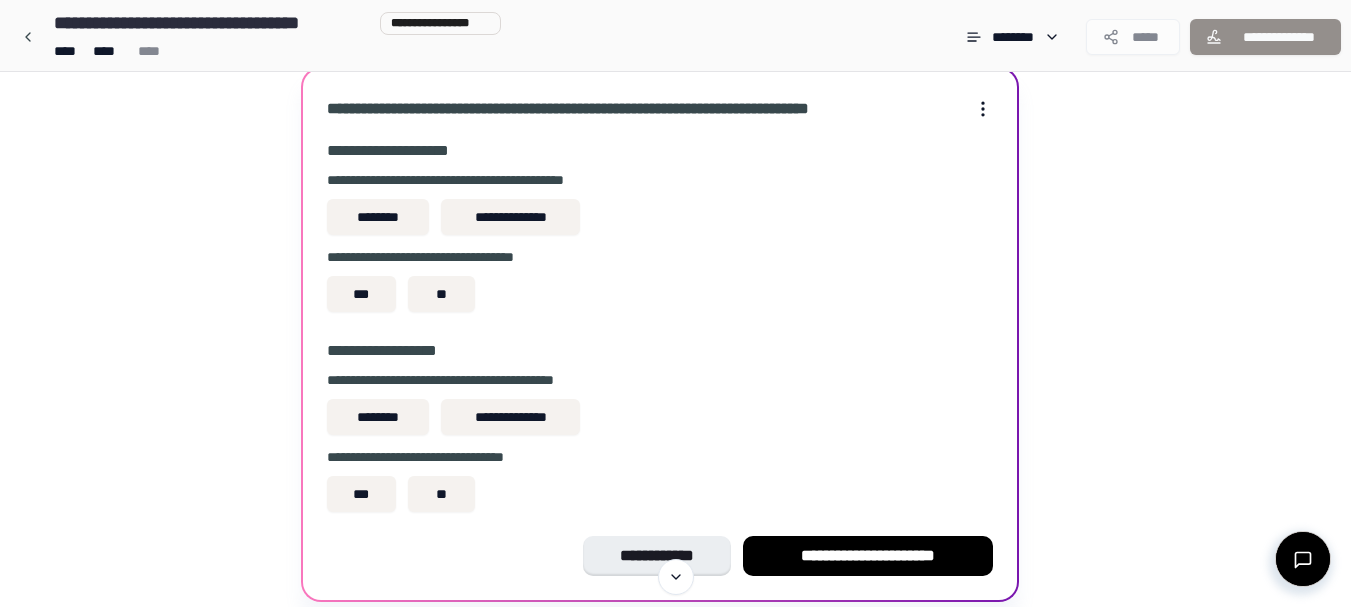 scroll, scrollTop: 0, scrollLeft: 0, axis: both 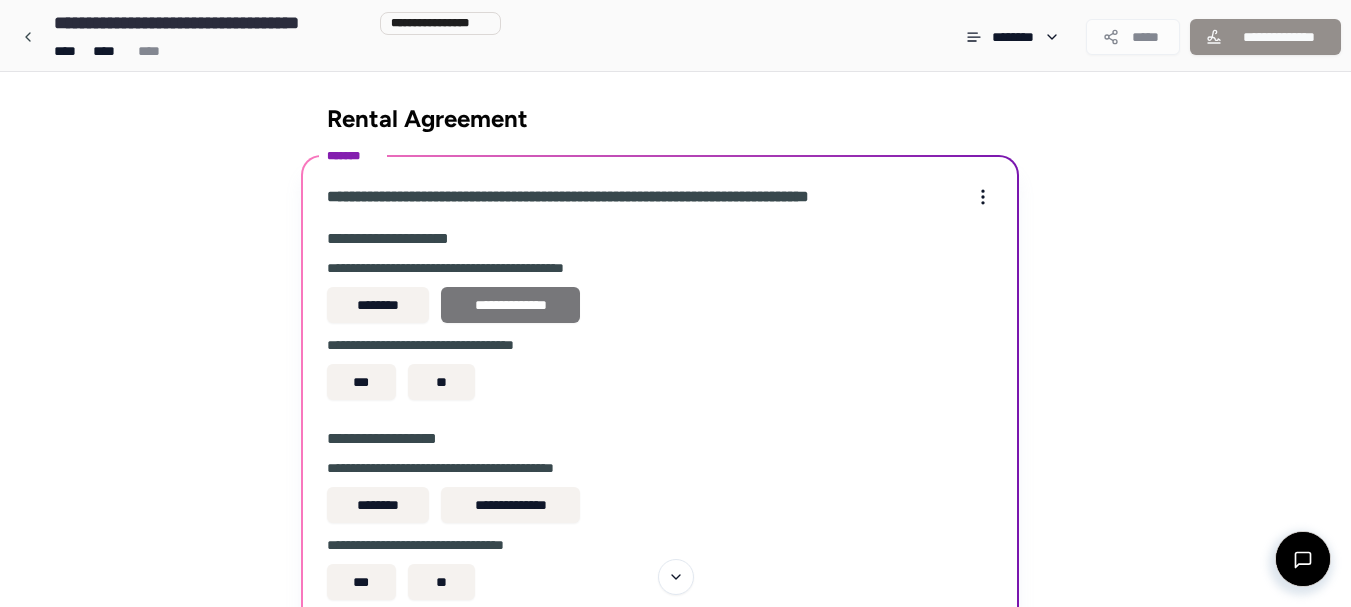 click on "**********" at bounding box center [510, 305] 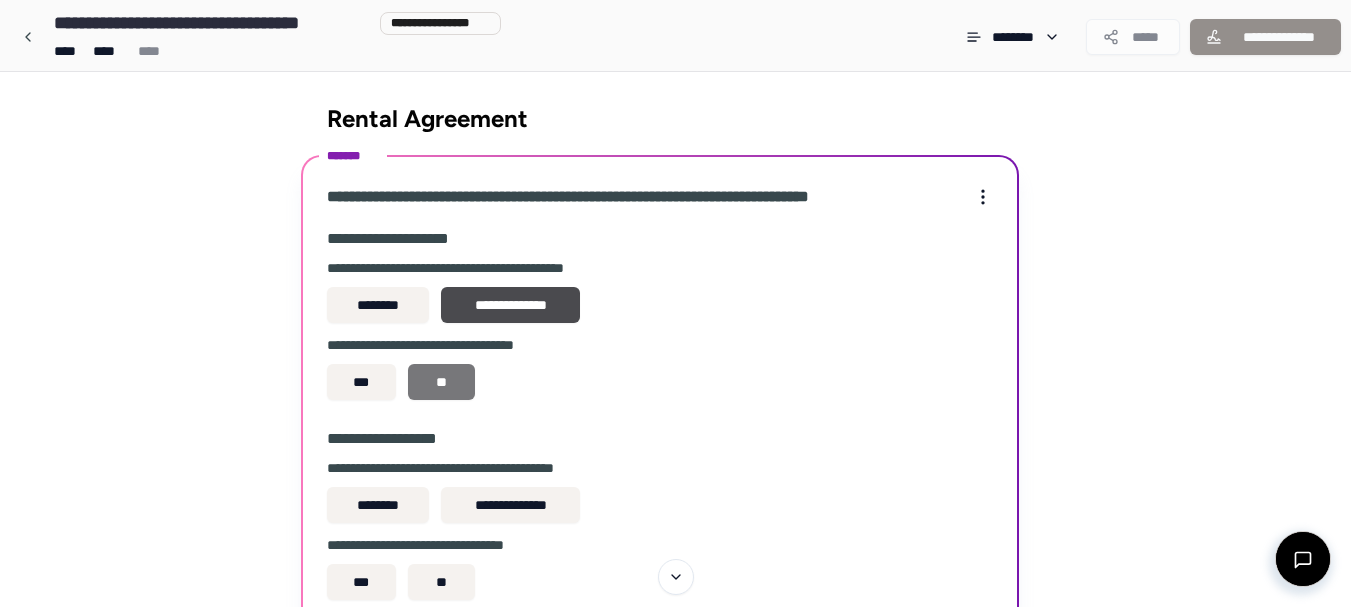 click on "**" at bounding box center [441, 382] 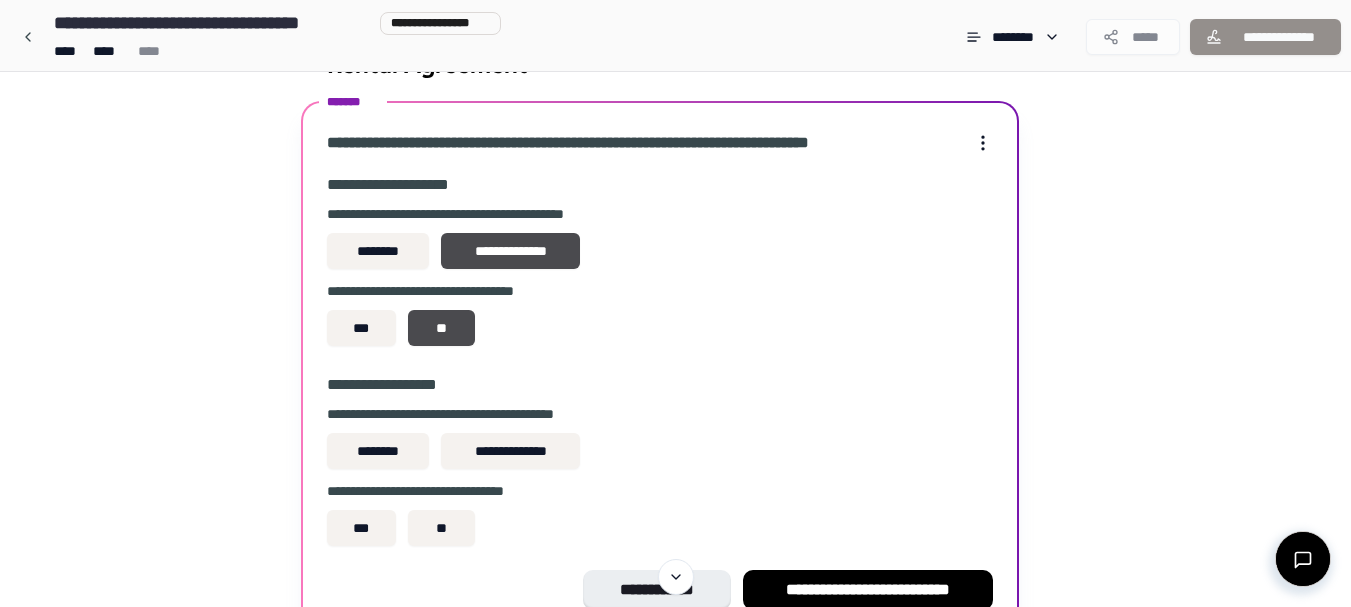 scroll, scrollTop: 100, scrollLeft: 0, axis: vertical 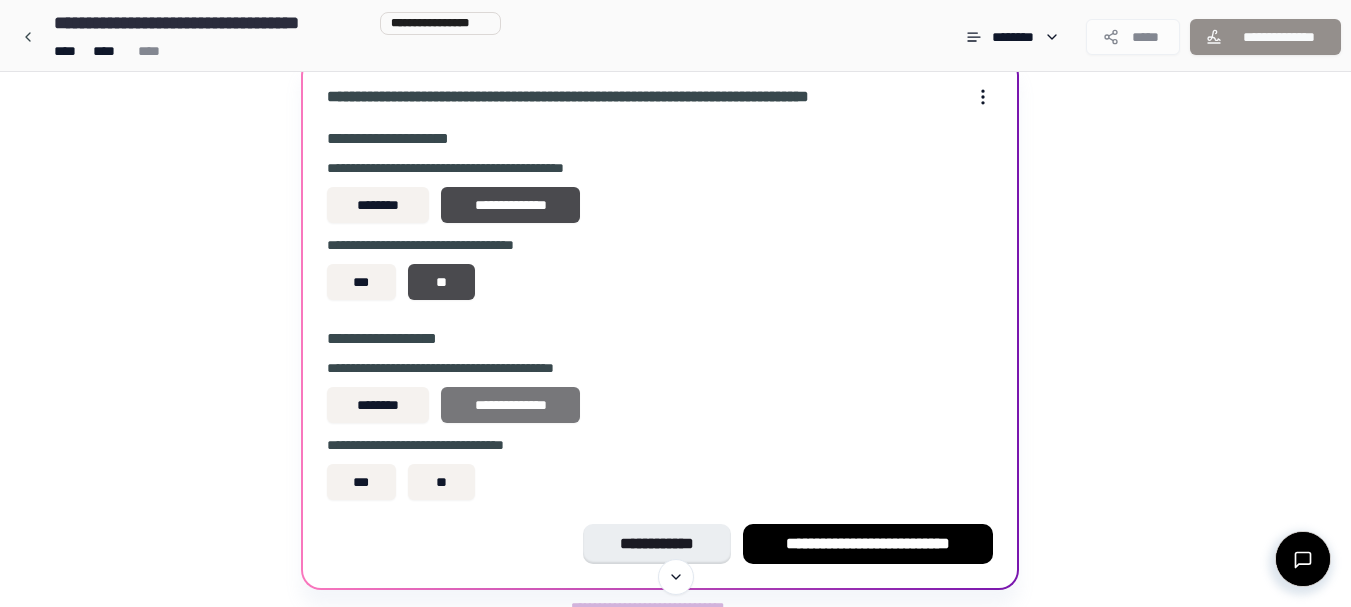 click on "**********" at bounding box center (510, 405) 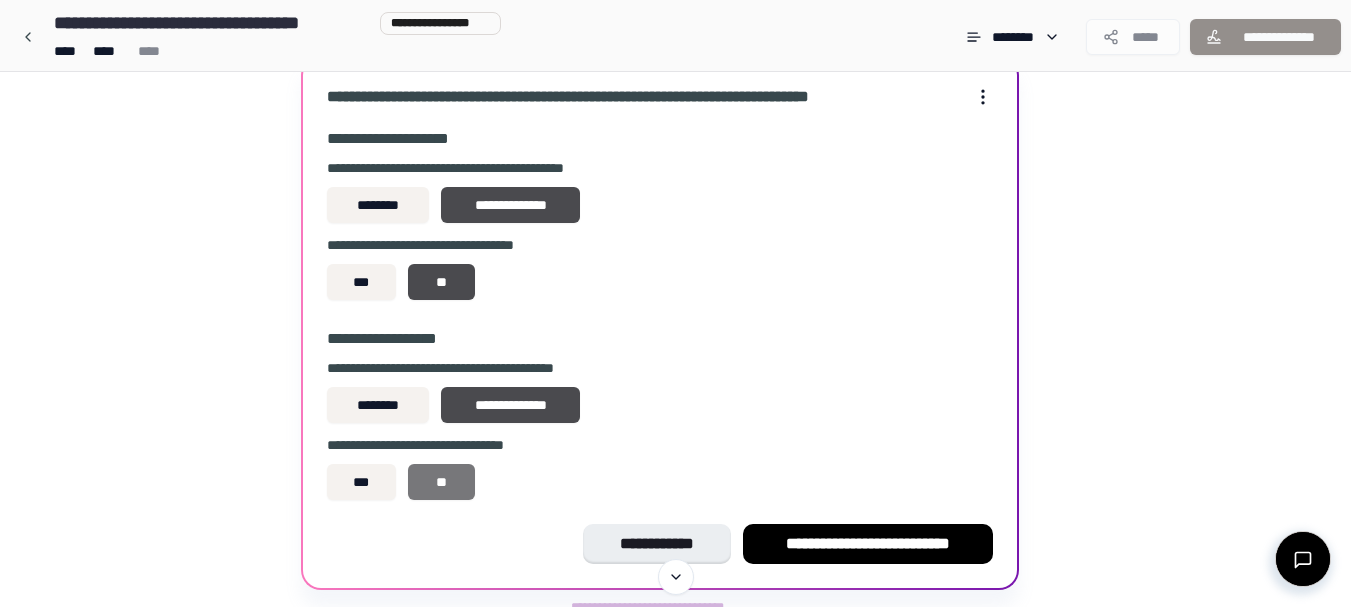 click on "**" at bounding box center (441, 482) 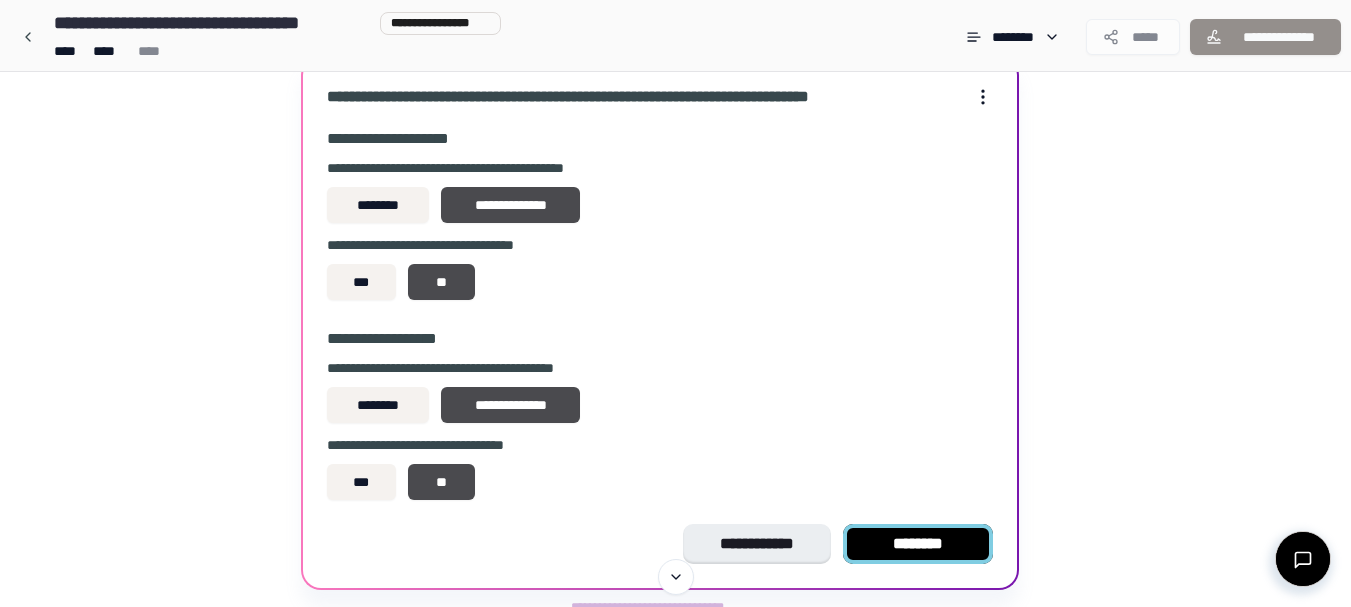click on "********" at bounding box center [918, 544] 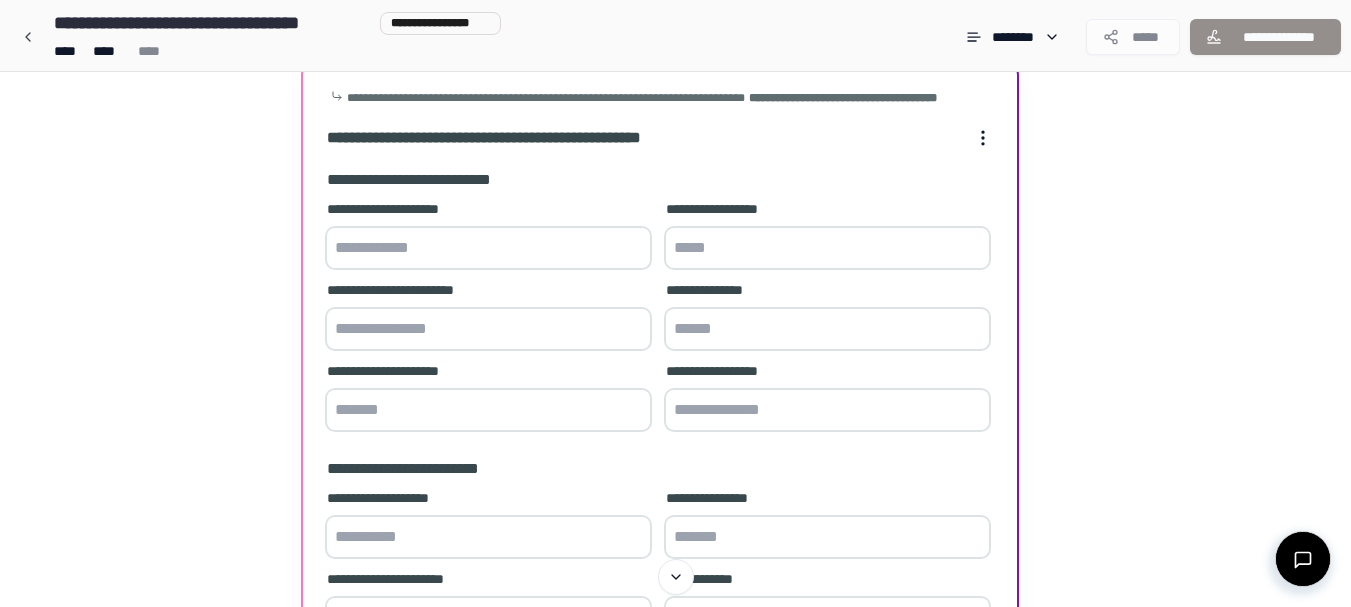 scroll, scrollTop: 0, scrollLeft: 0, axis: both 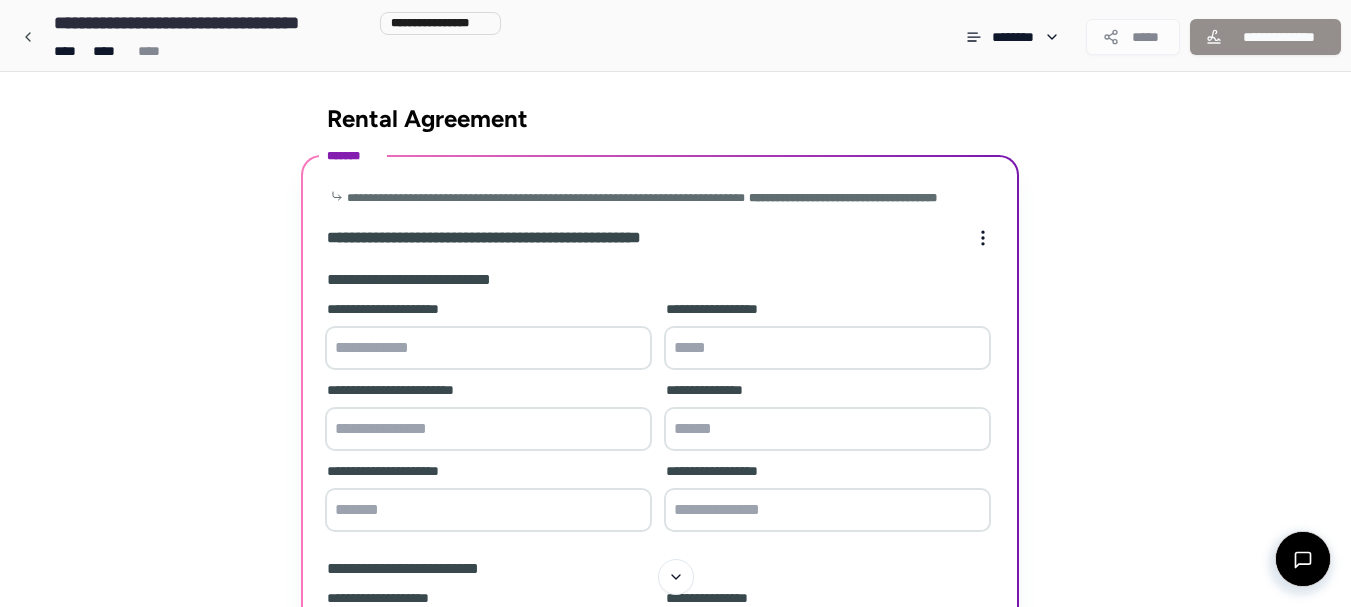 click at bounding box center (488, 348) 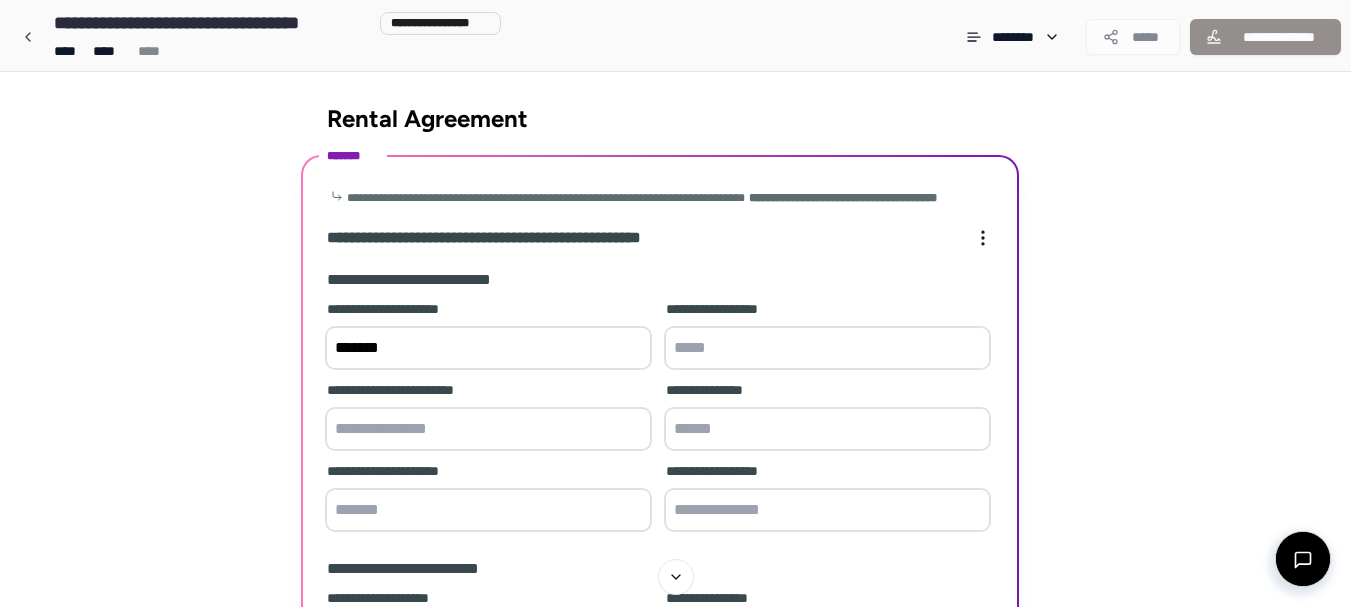 type on "*******" 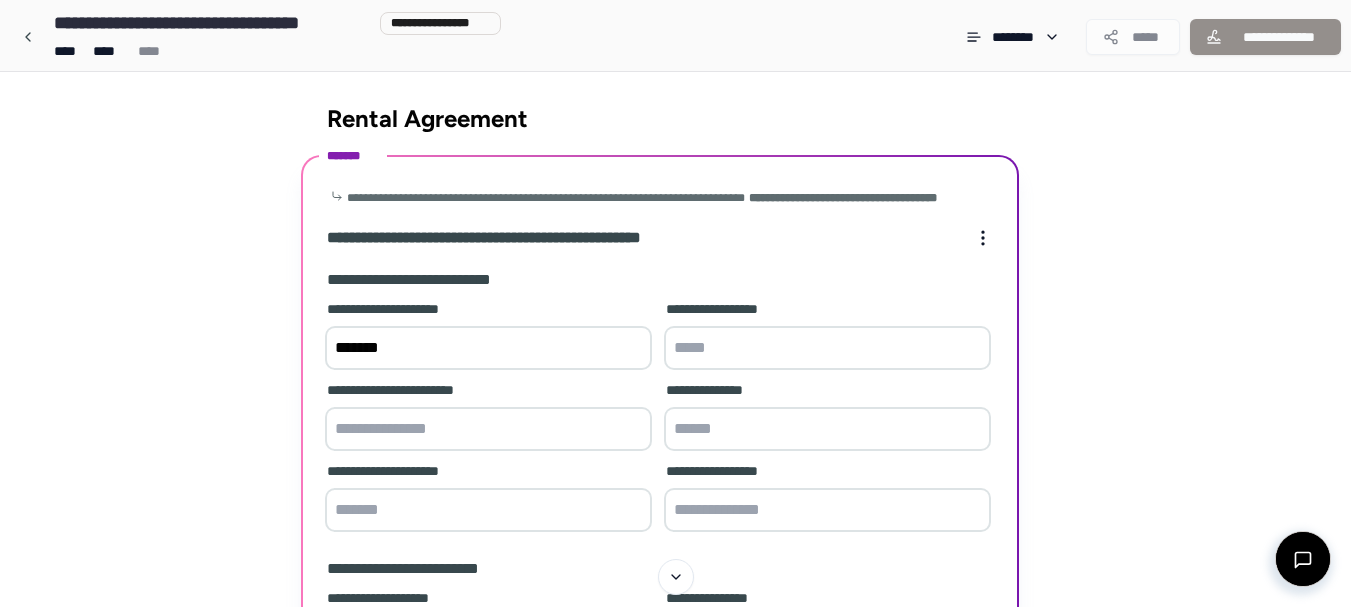 click at bounding box center (827, 348) 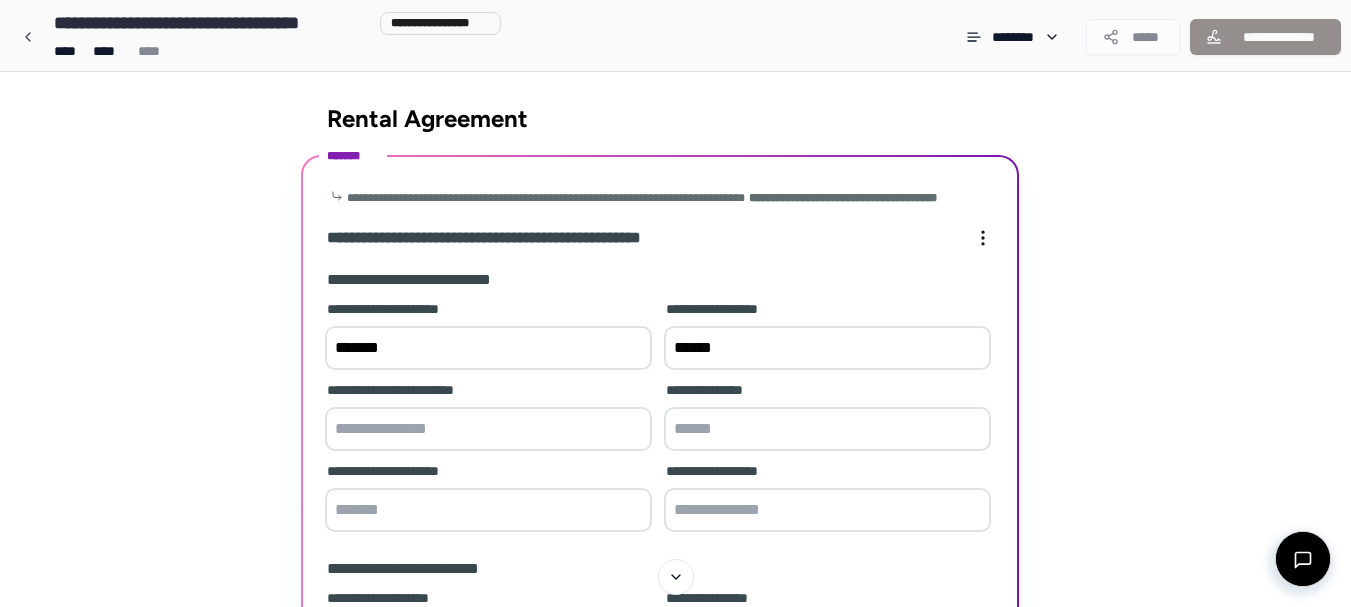 type on "******" 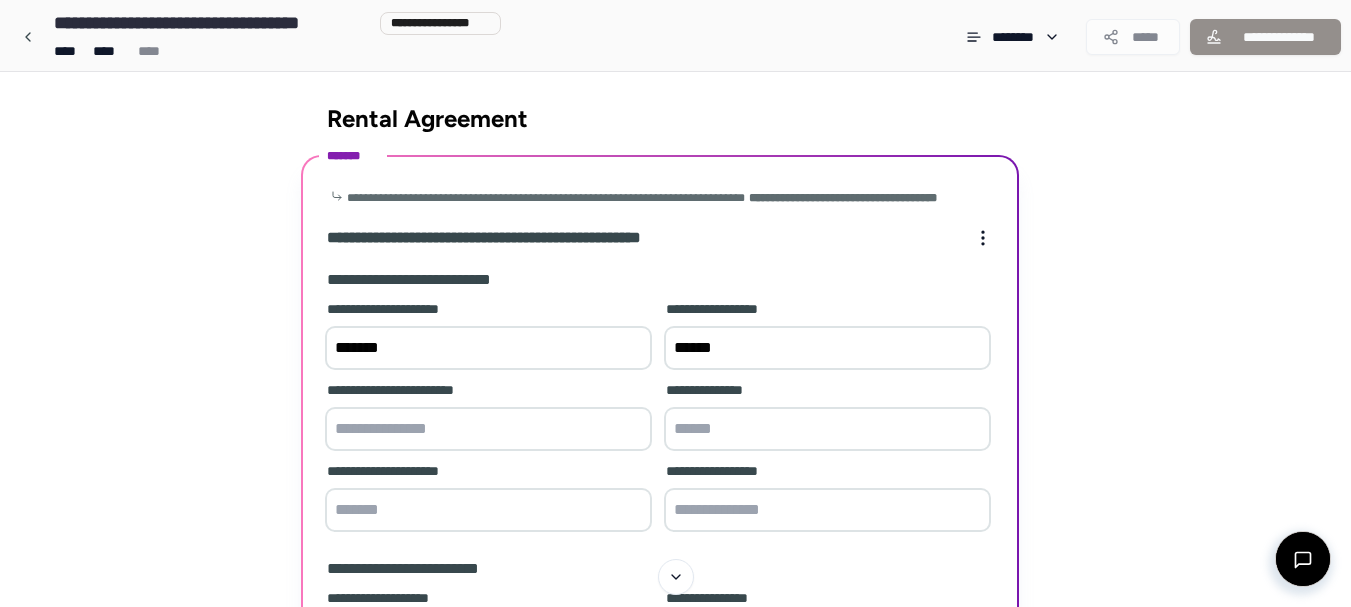click at bounding box center [488, 429] 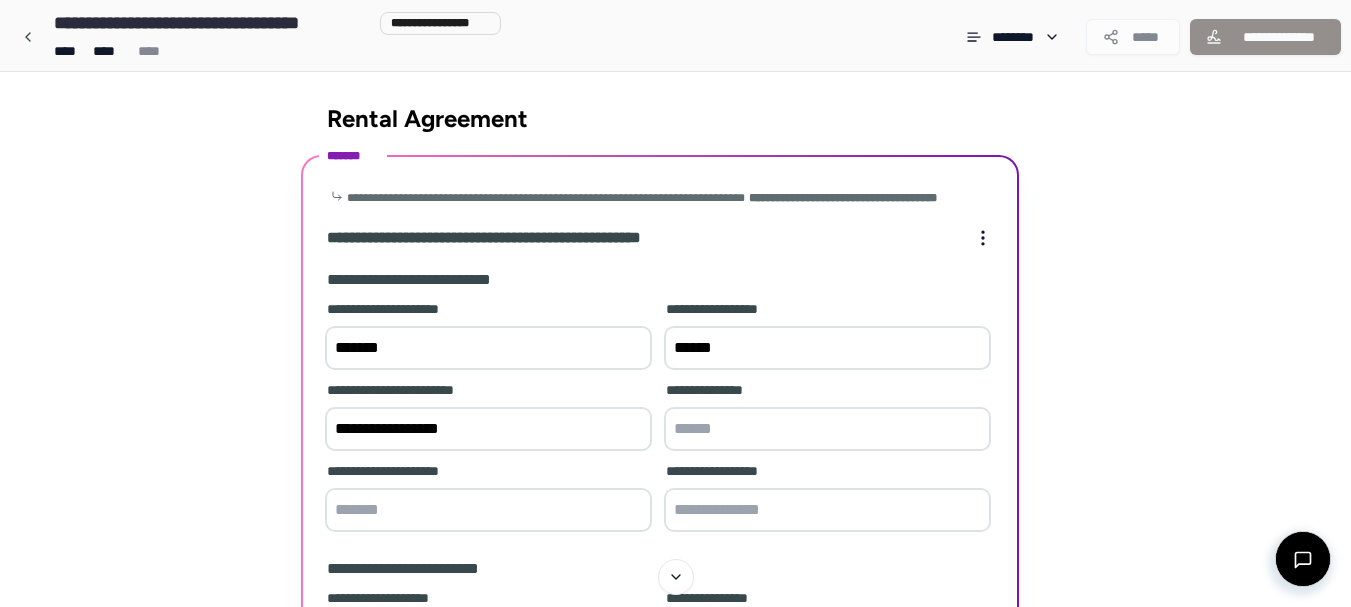 type on "**********" 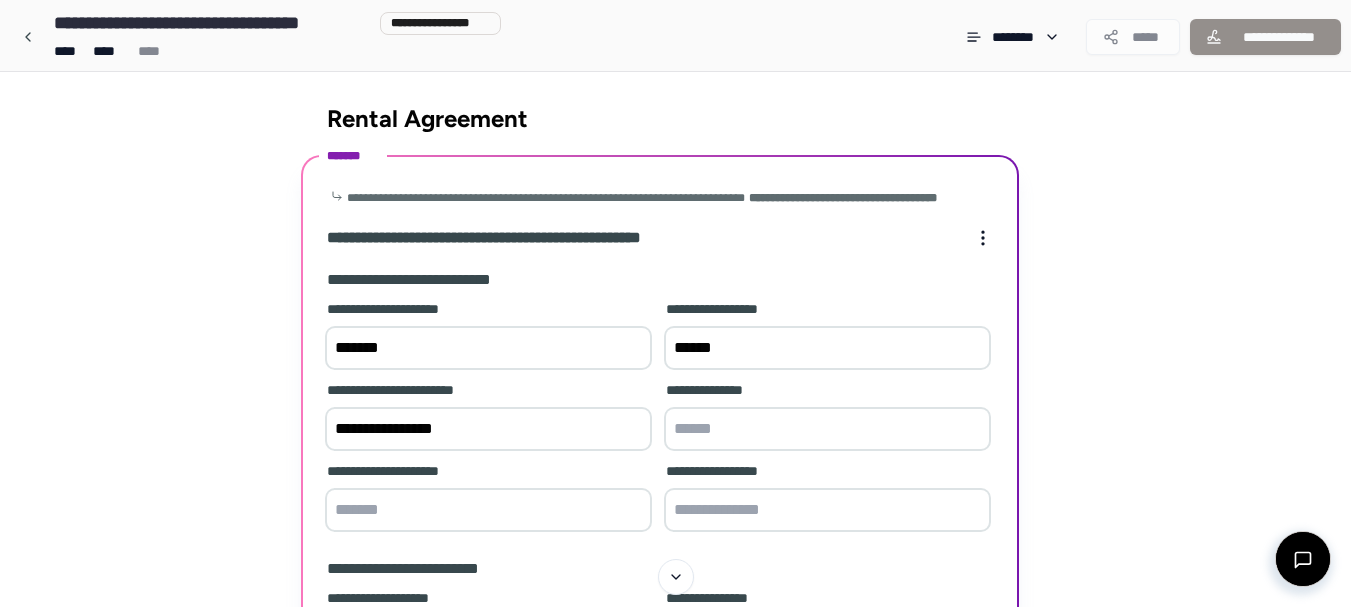 click at bounding box center [827, 429] 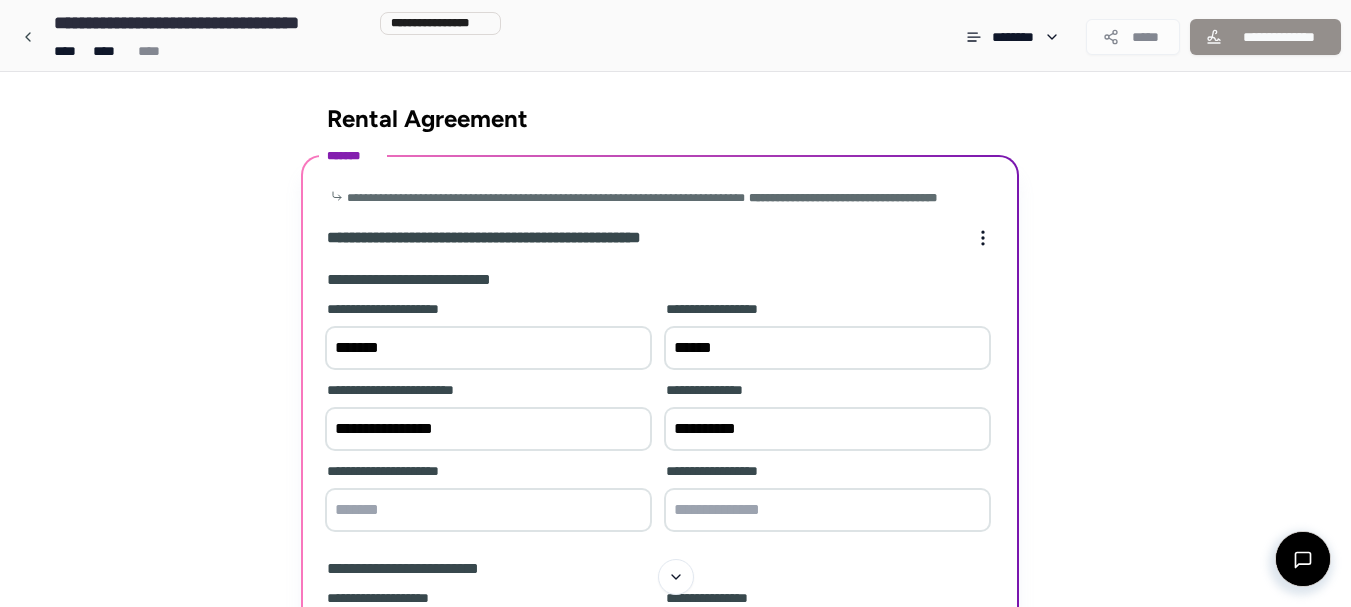 type on "*********" 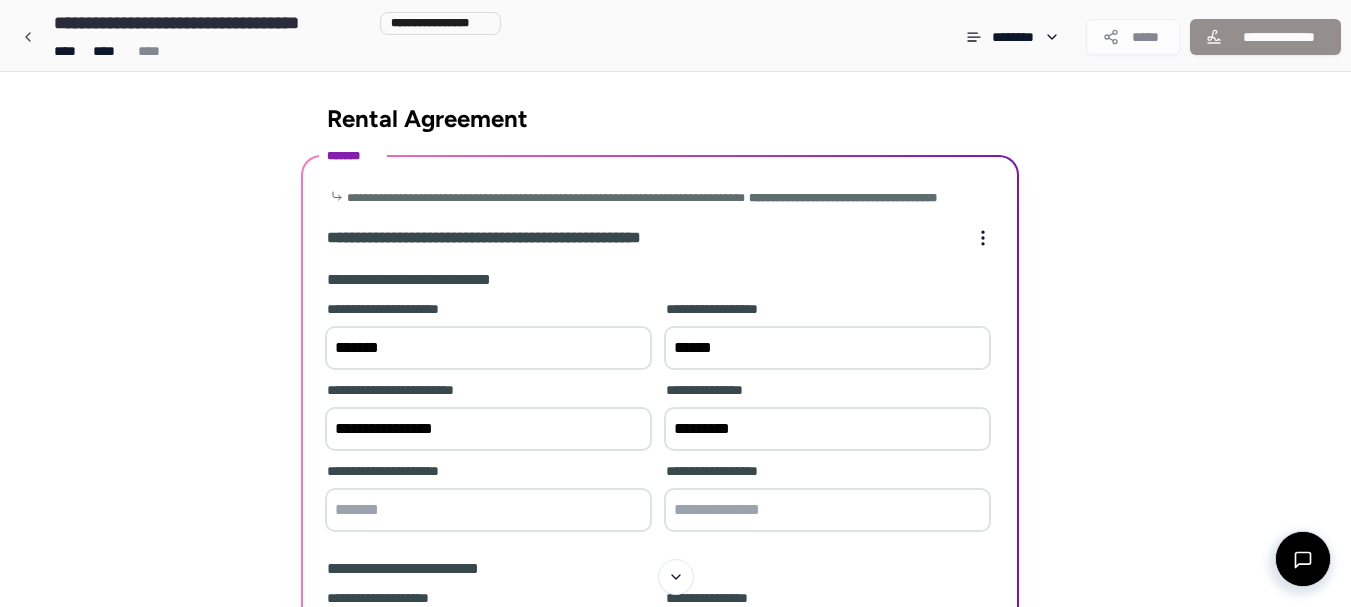 click at bounding box center [488, 510] 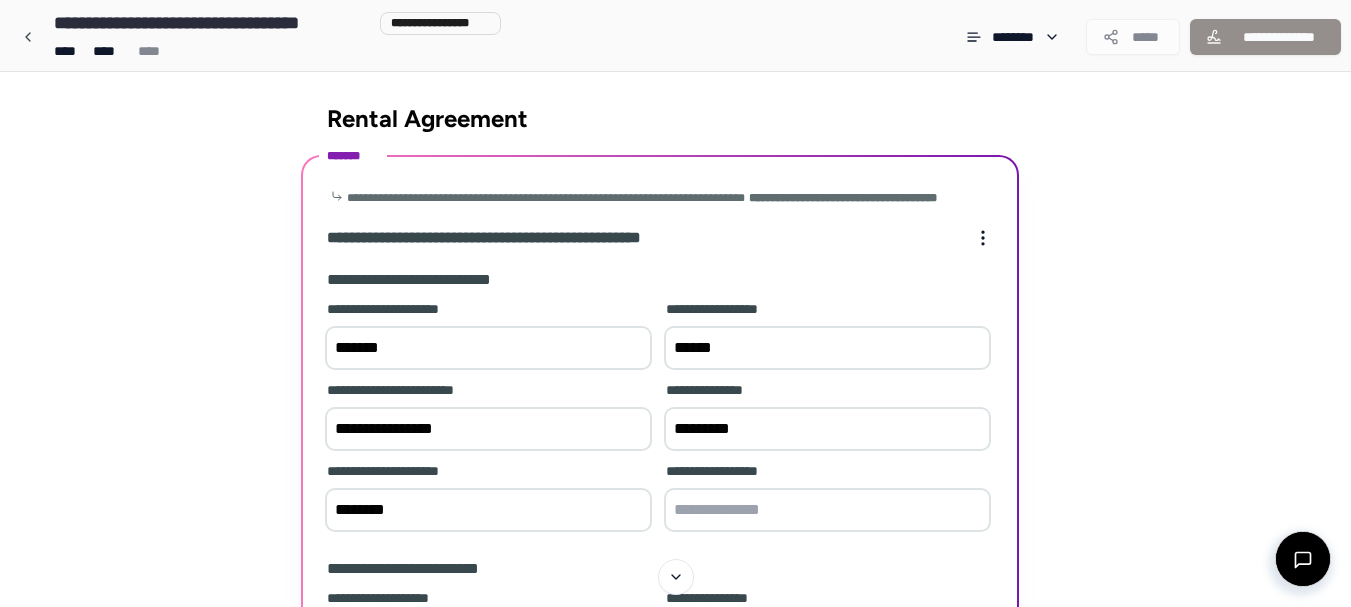 type on "********" 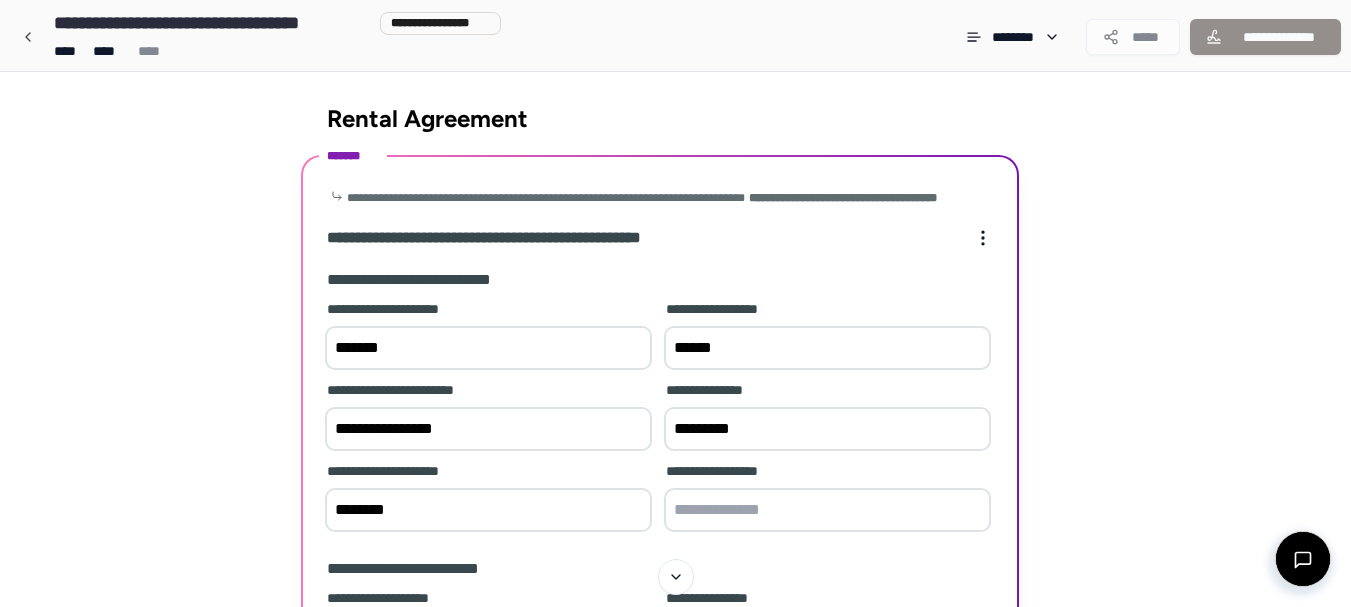 click at bounding box center (827, 510) 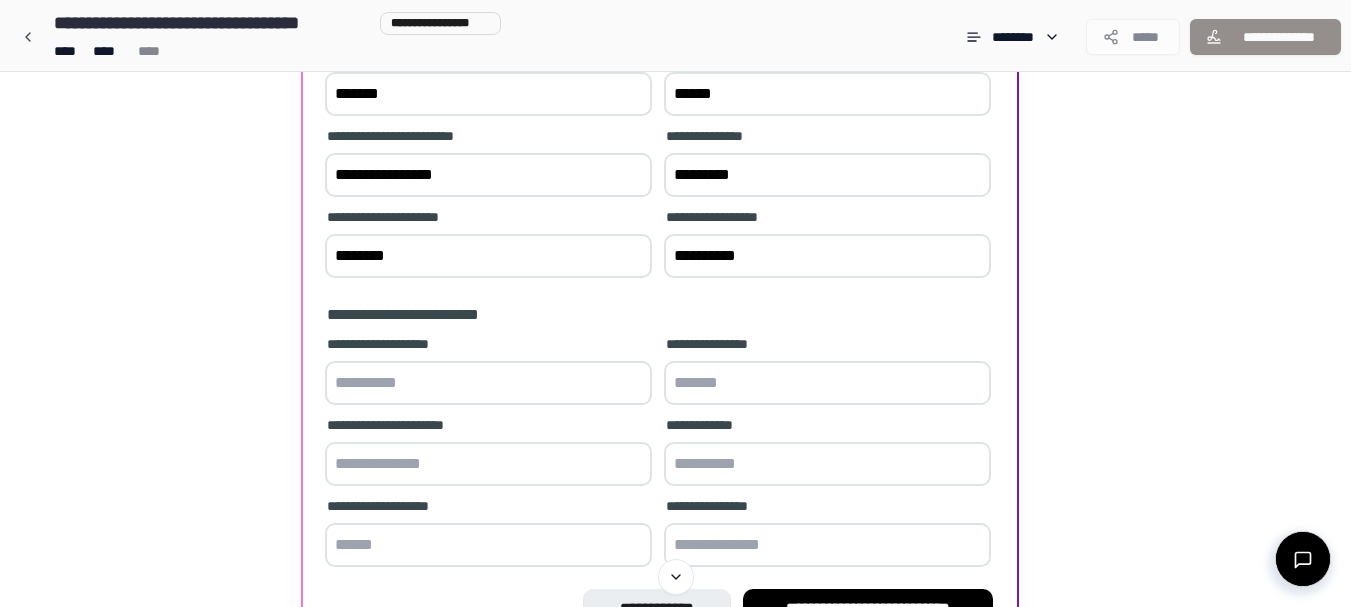 scroll, scrollTop: 300, scrollLeft: 0, axis: vertical 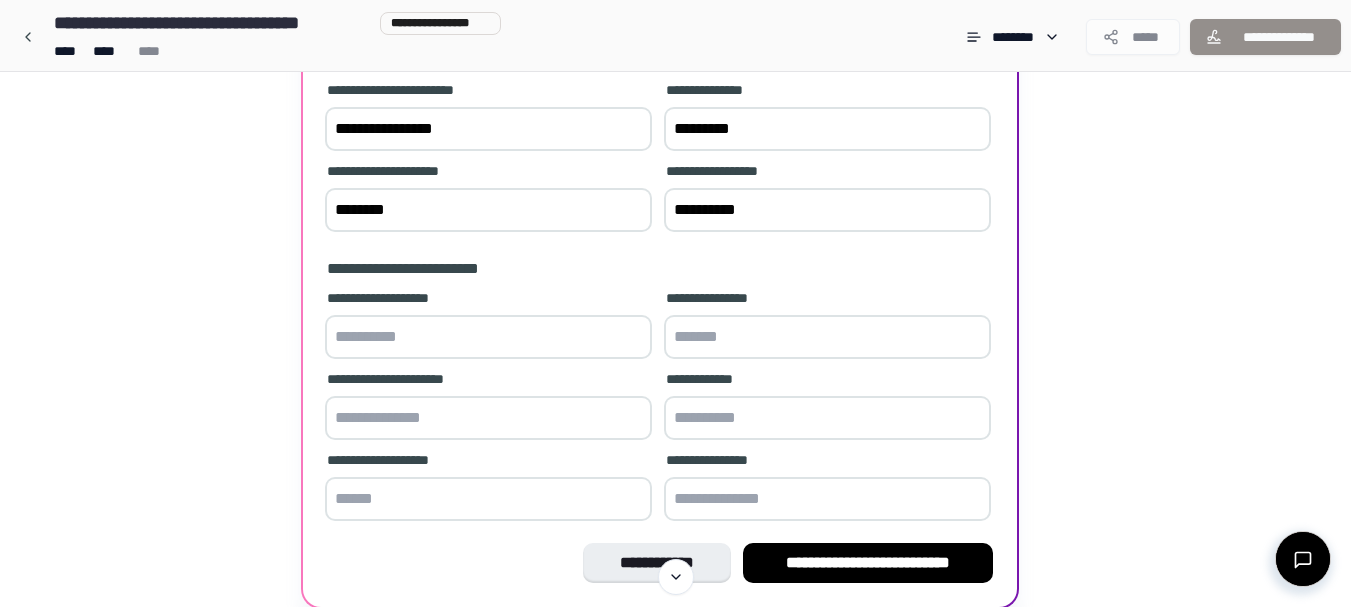 type on "*********" 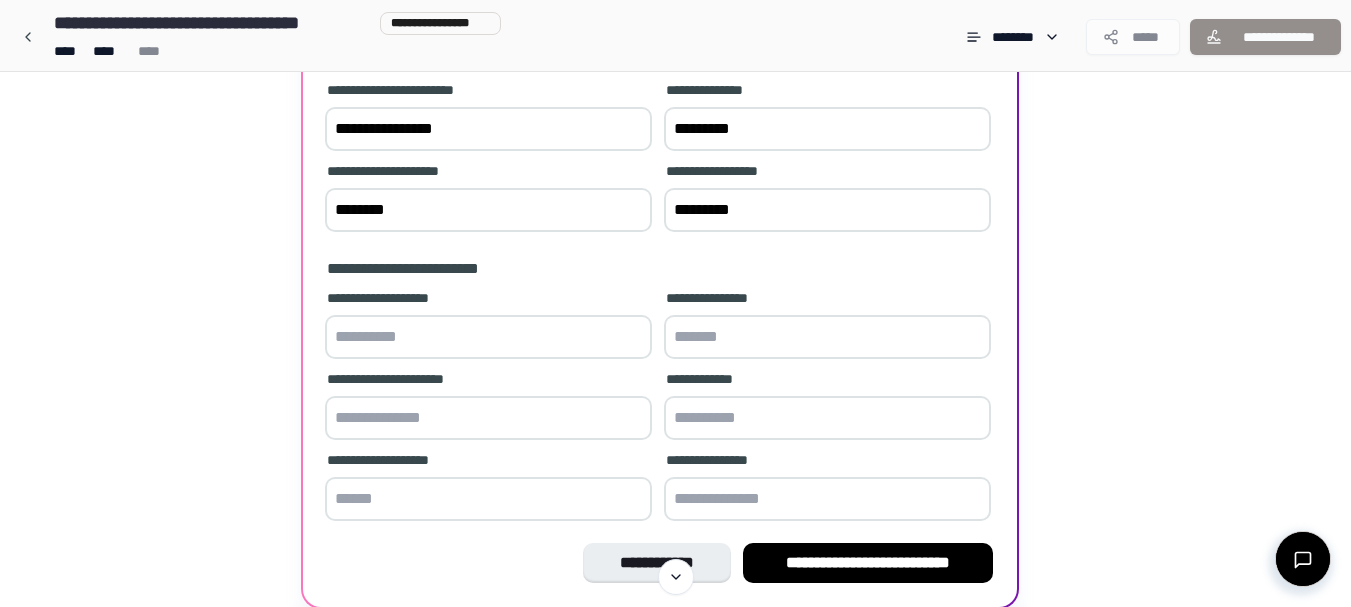 paste on "**********" 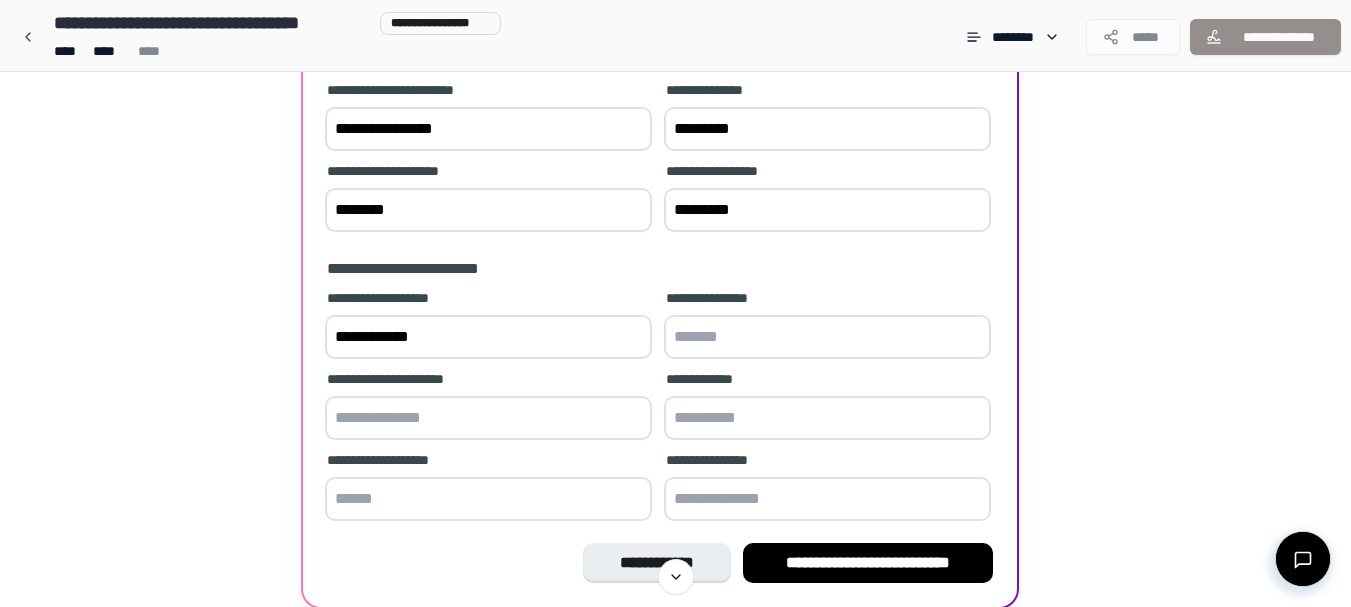 drag, startPoint x: 444, startPoint y: 353, endPoint x: 382, endPoint y: 363, distance: 62.801273 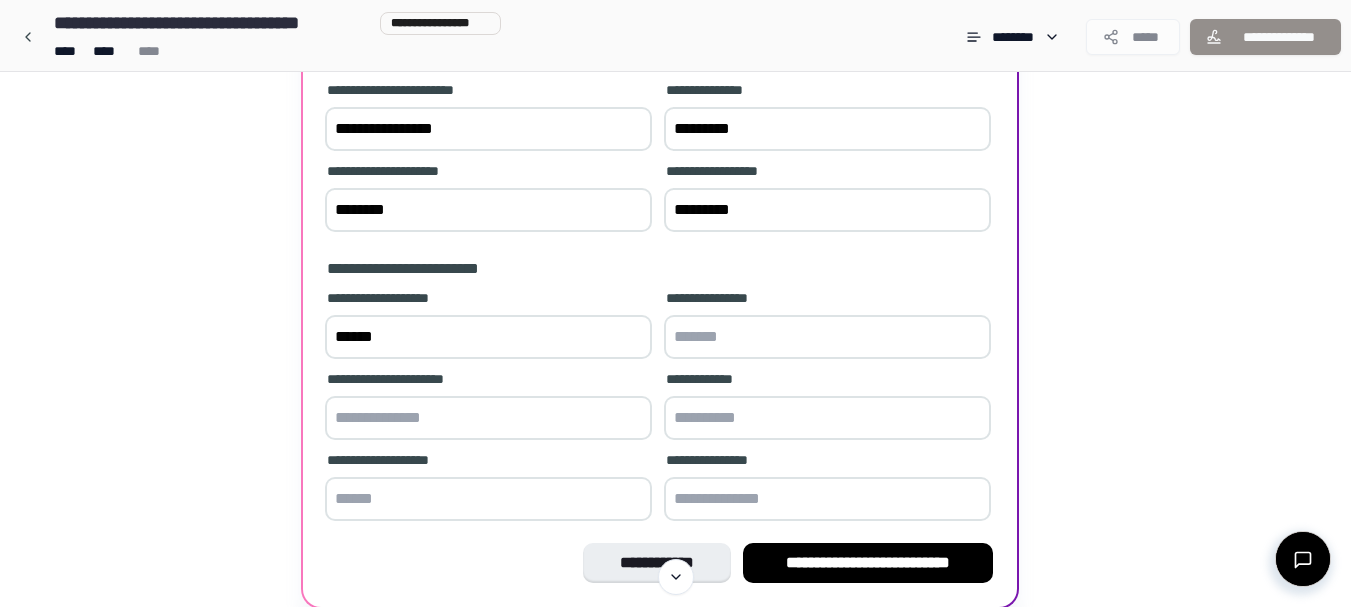 type on "*****" 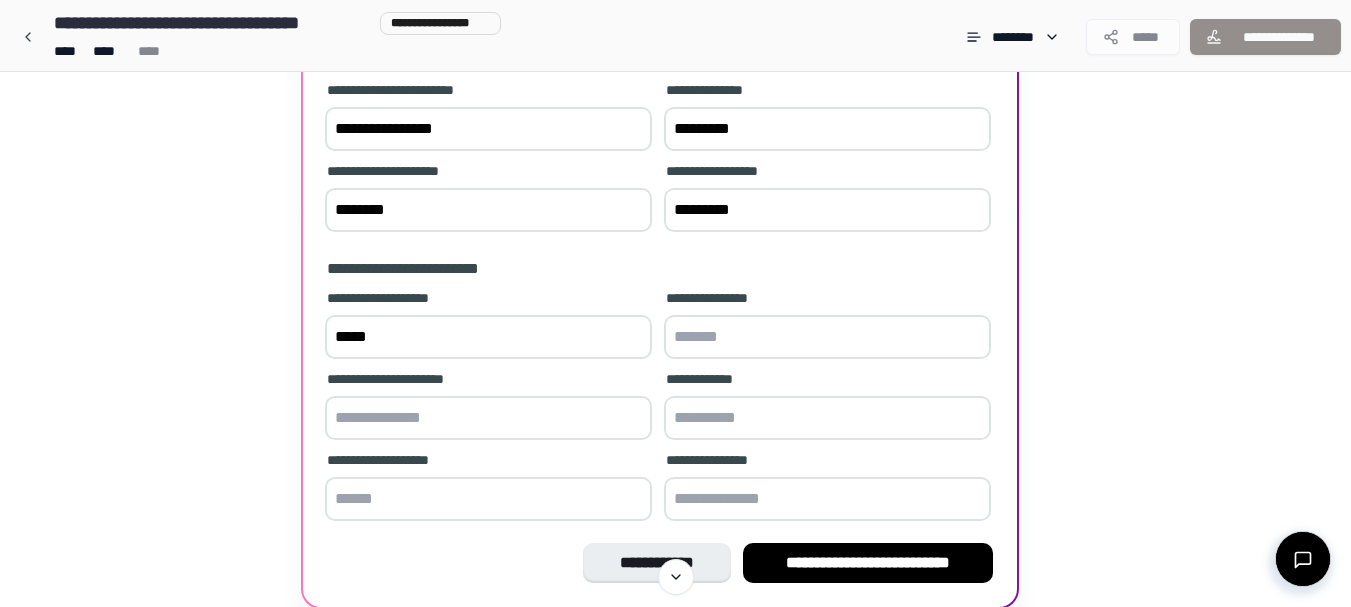 click at bounding box center [827, 337] 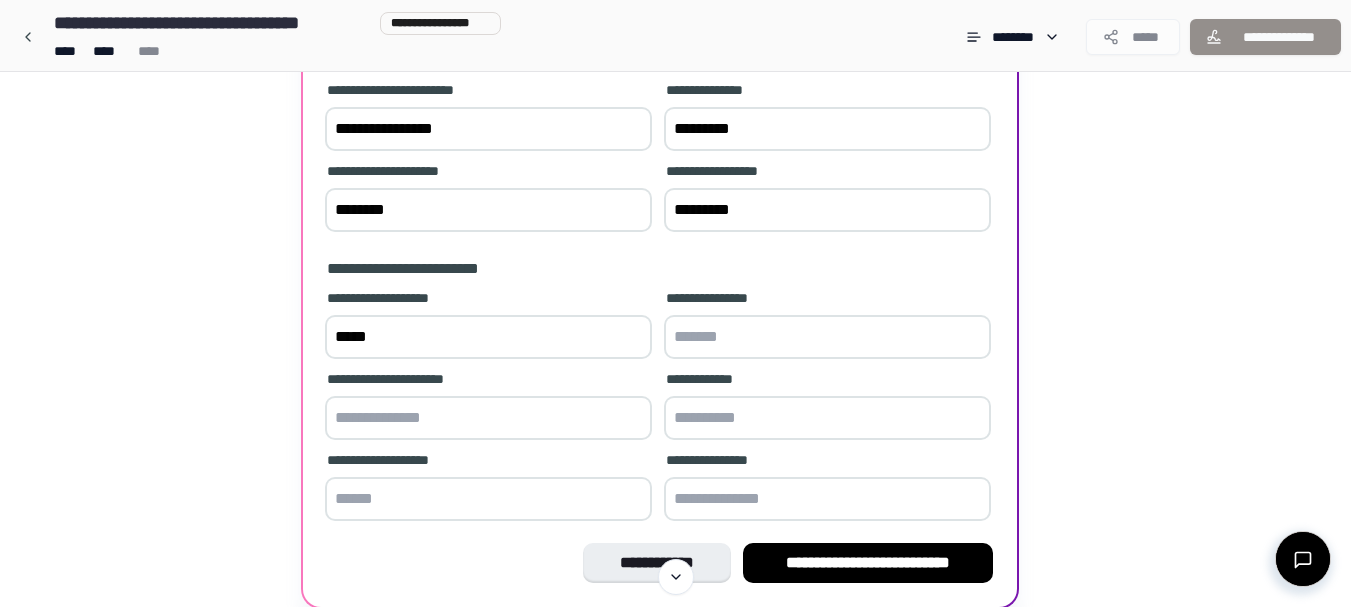 paste on "******" 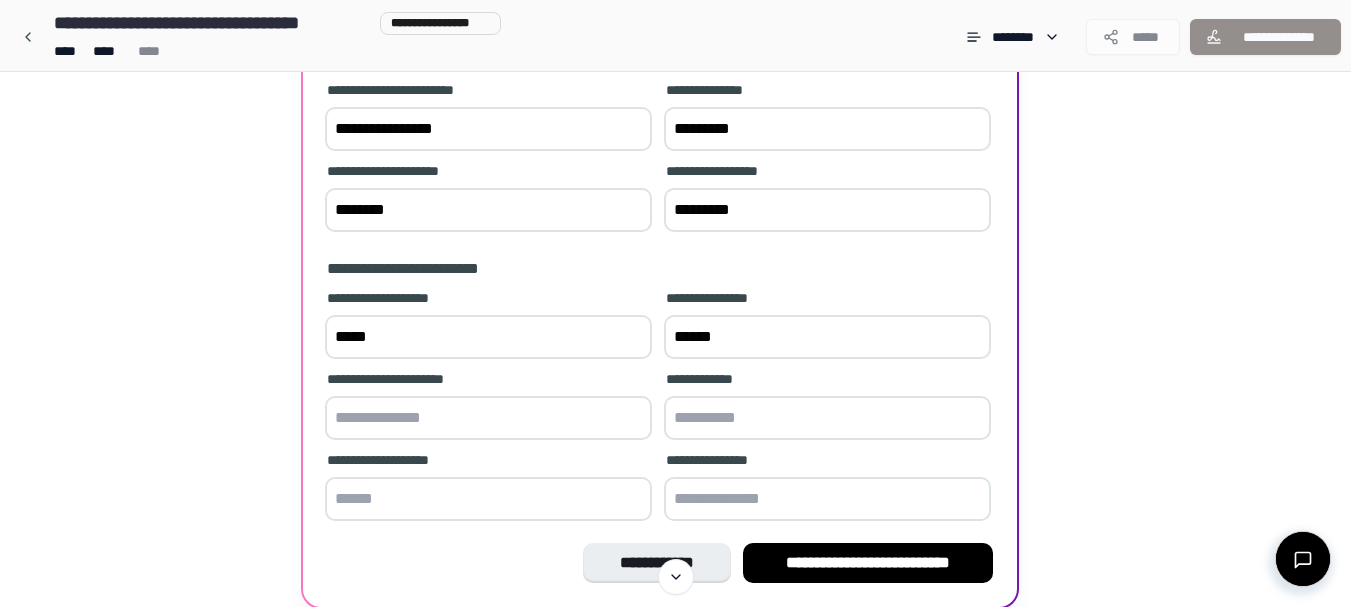 type on "******" 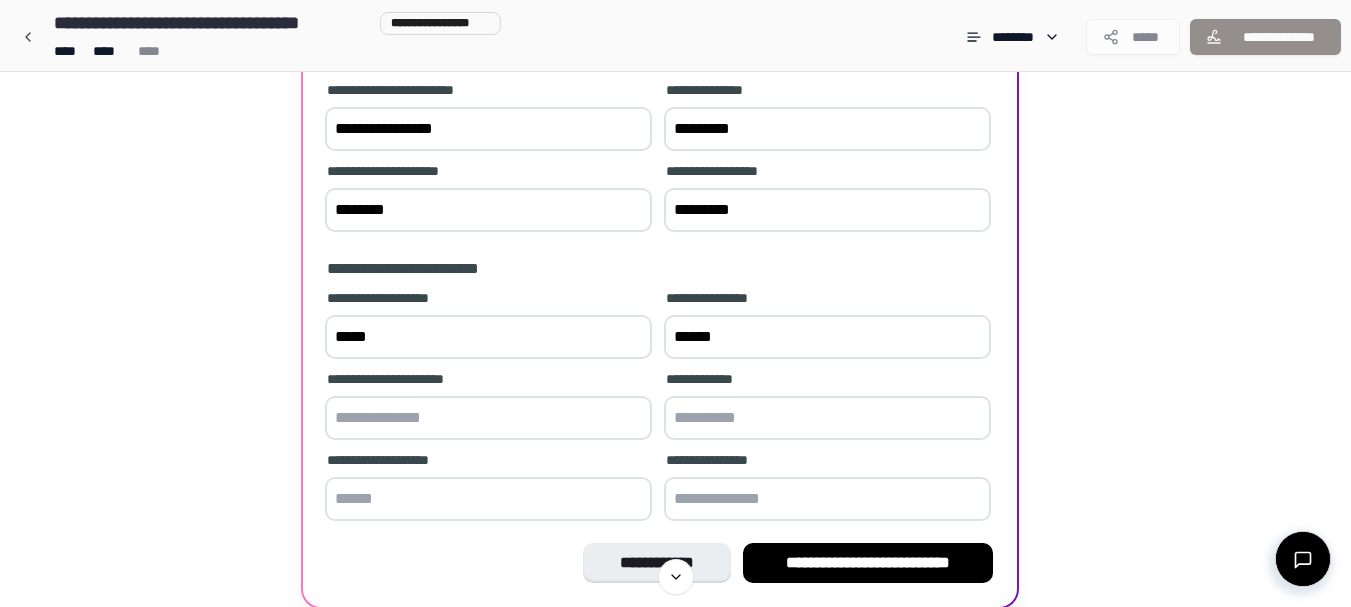 click at bounding box center (488, 418) 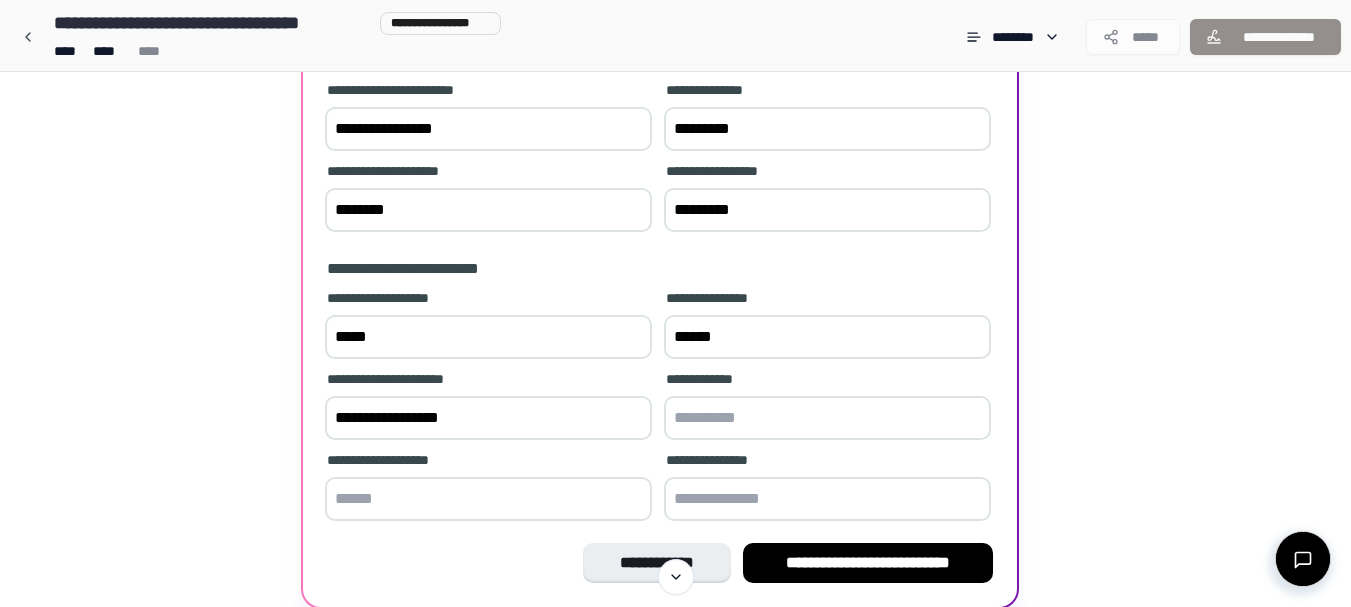 type on "**********" 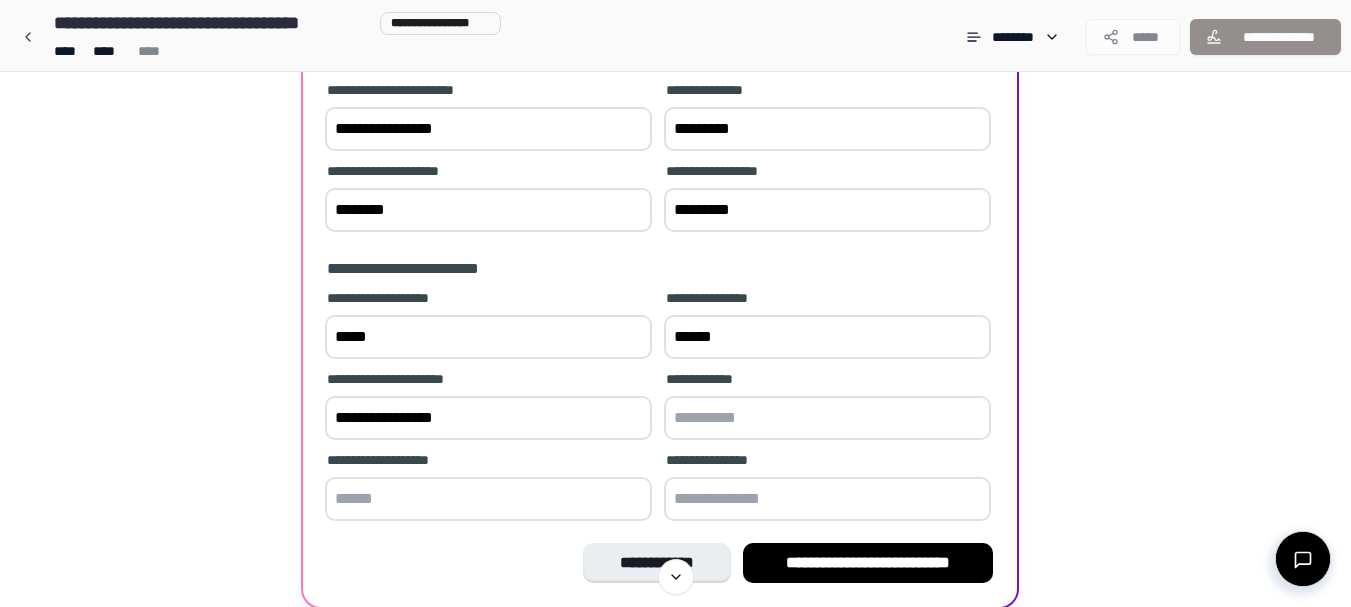 click at bounding box center (827, 418) 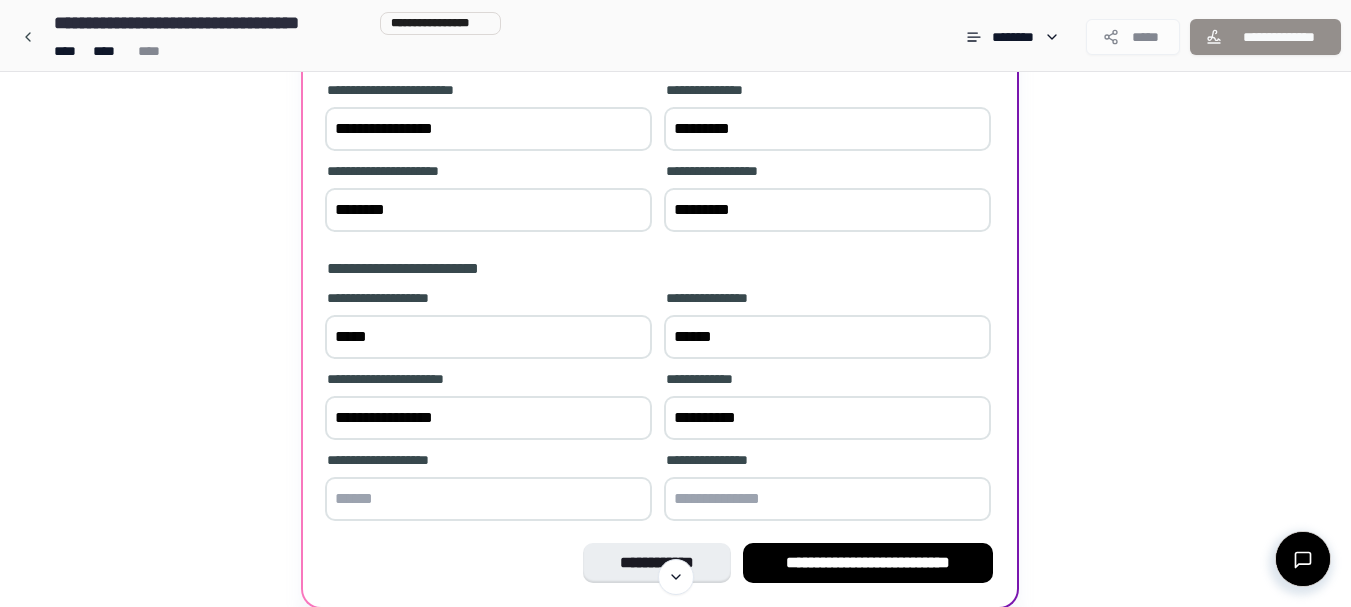 type on "*********" 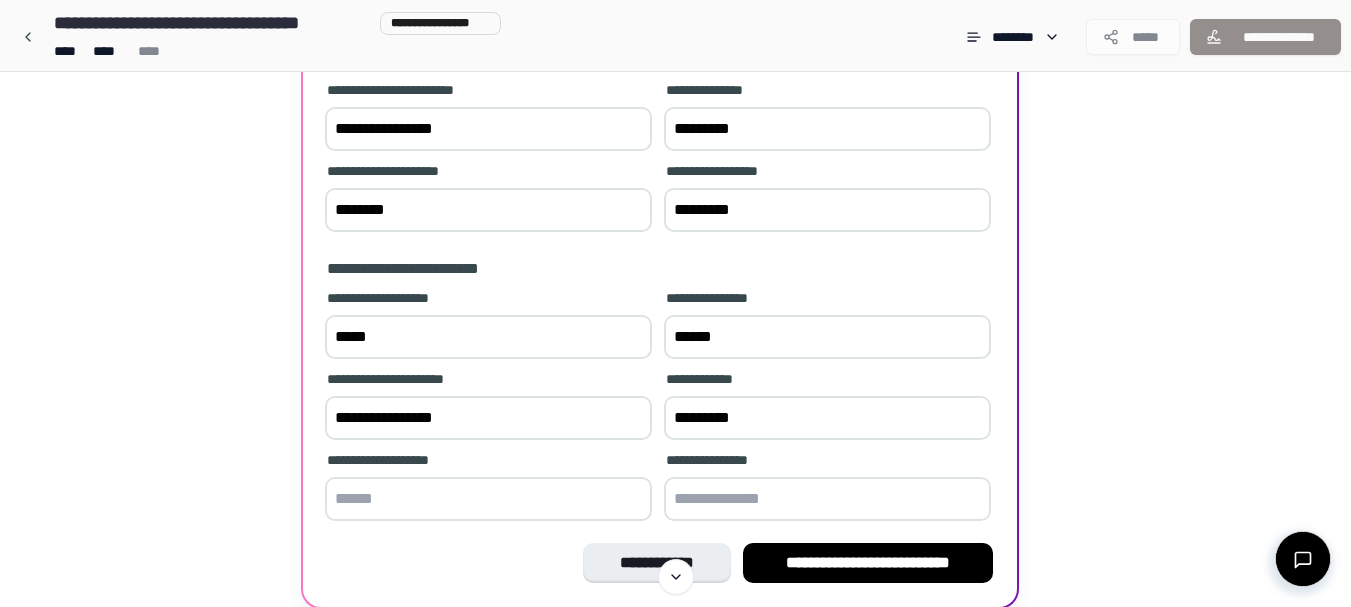 click at bounding box center (488, 499) 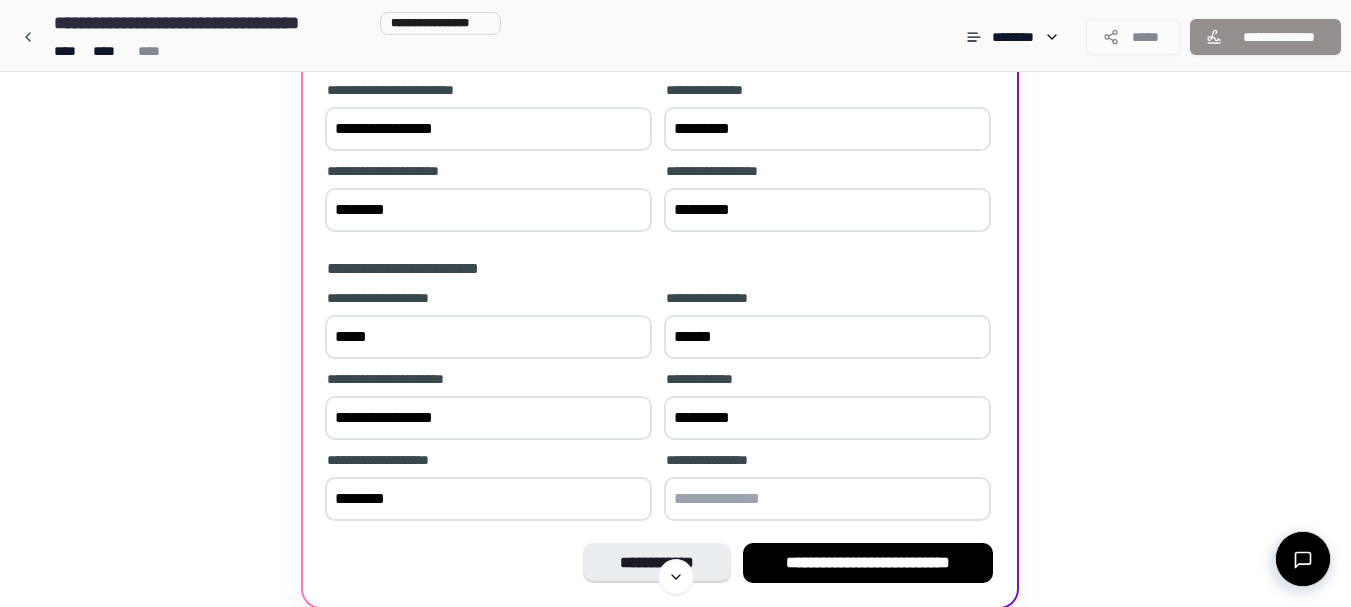 type on "********" 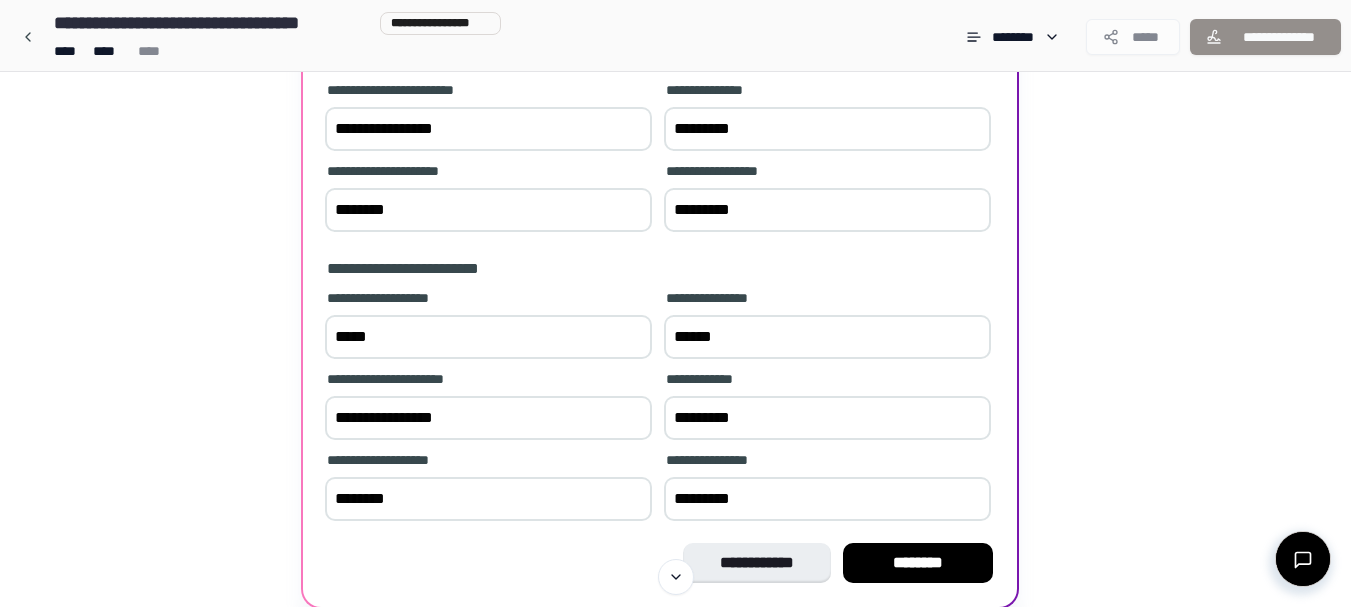 drag, startPoint x: 716, startPoint y: 518, endPoint x: 718, endPoint y: 506, distance: 12.165525 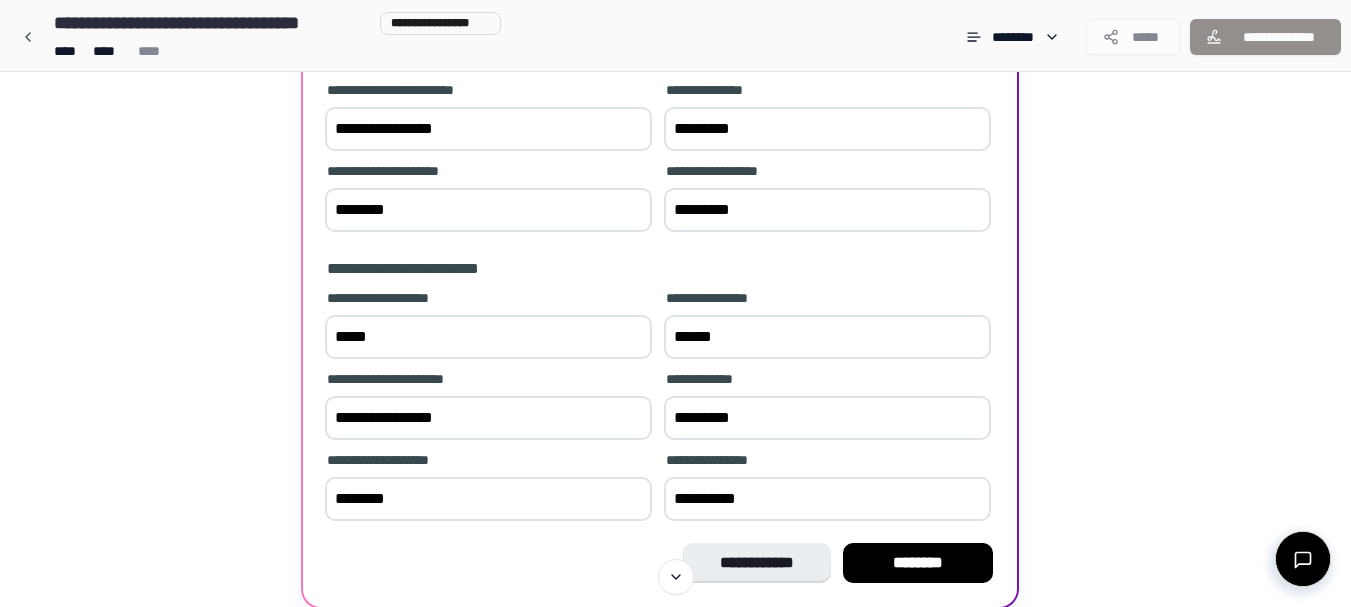click on "*********" at bounding box center (827, 499) 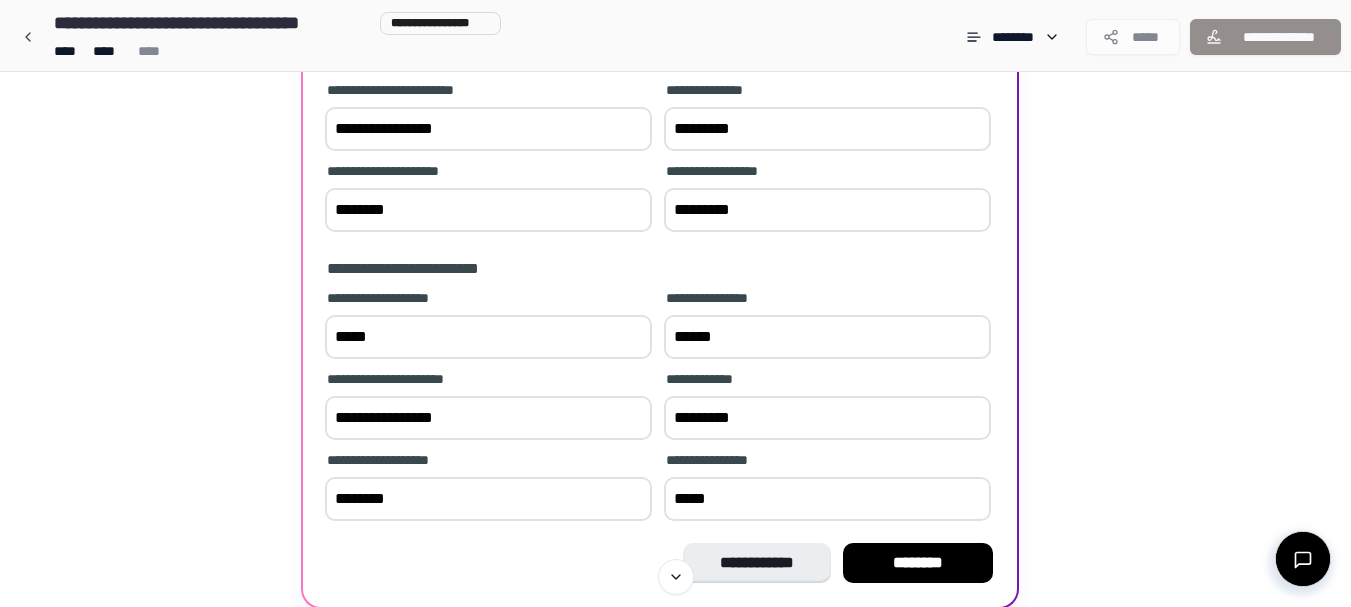 drag, startPoint x: 687, startPoint y: 514, endPoint x: 724, endPoint y: 531, distance: 40.718548 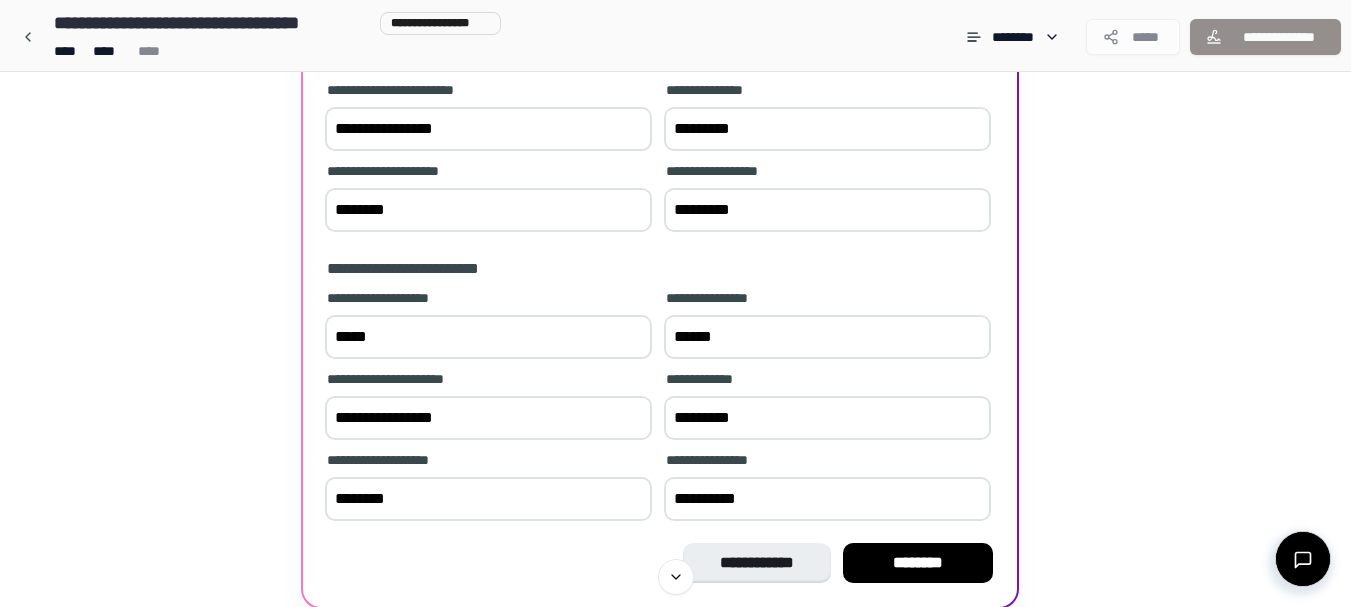 click on "*********" at bounding box center [827, 499] 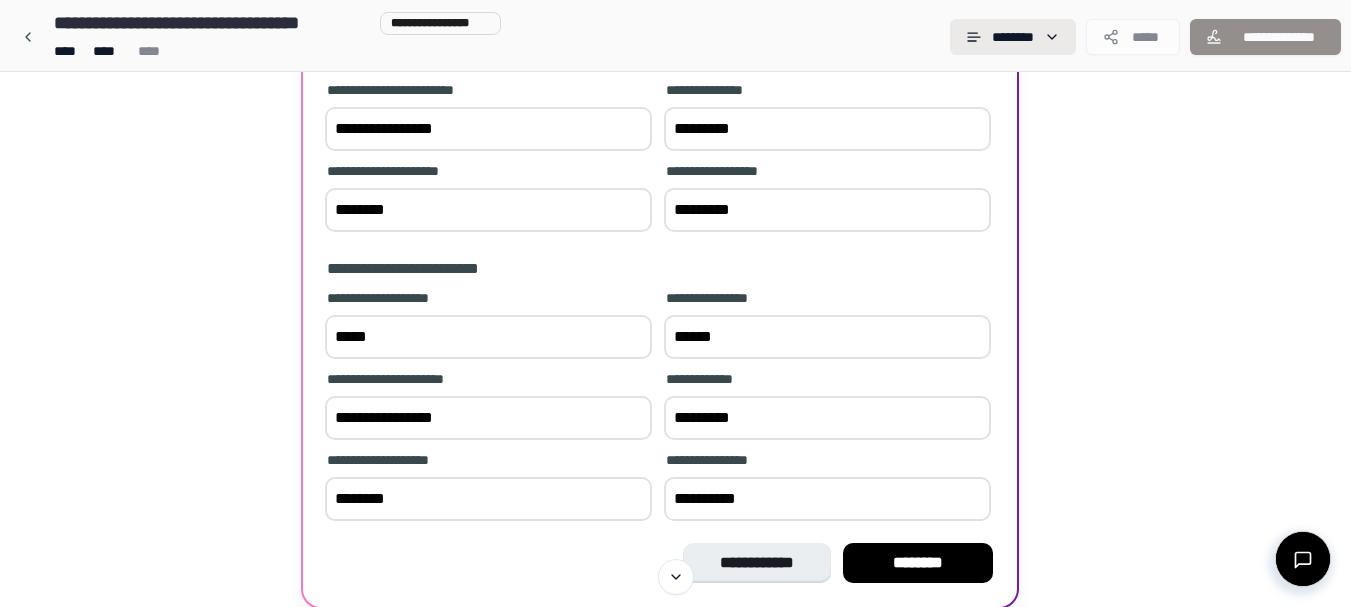 type on "*********" 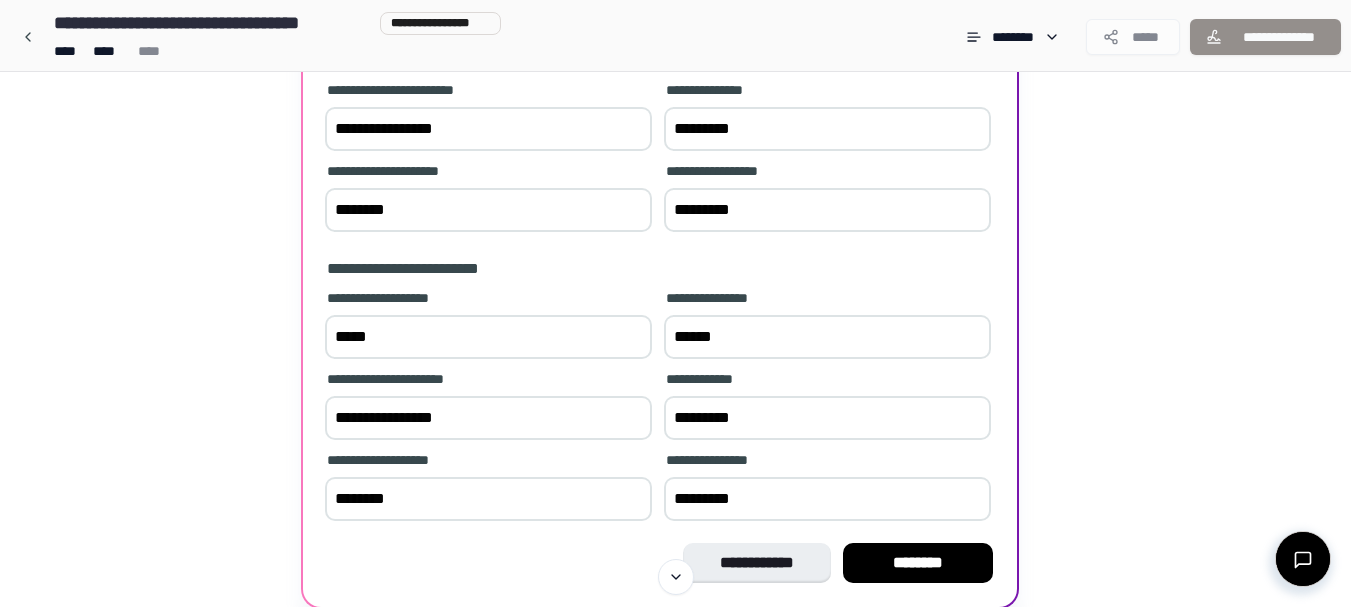 drag, startPoint x: 764, startPoint y: 518, endPoint x: 671, endPoint y: 525, distance: 93.26307 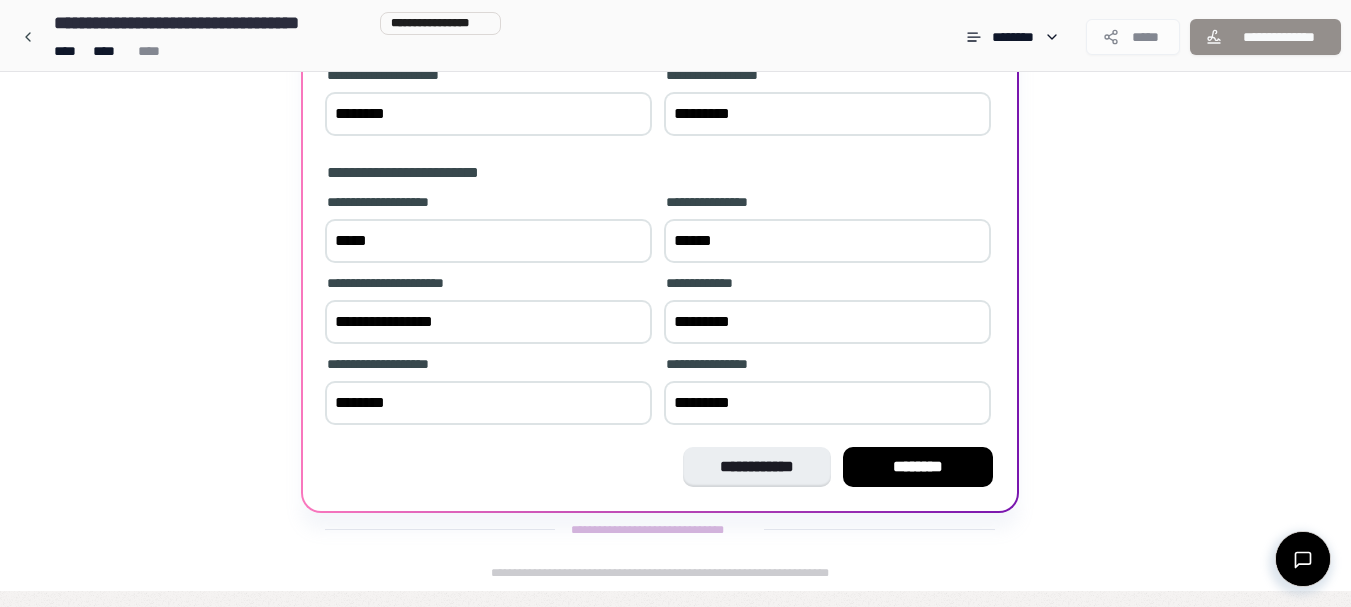 scroll, scrollTop: 397, scrollLeft: 0, axis: vertical 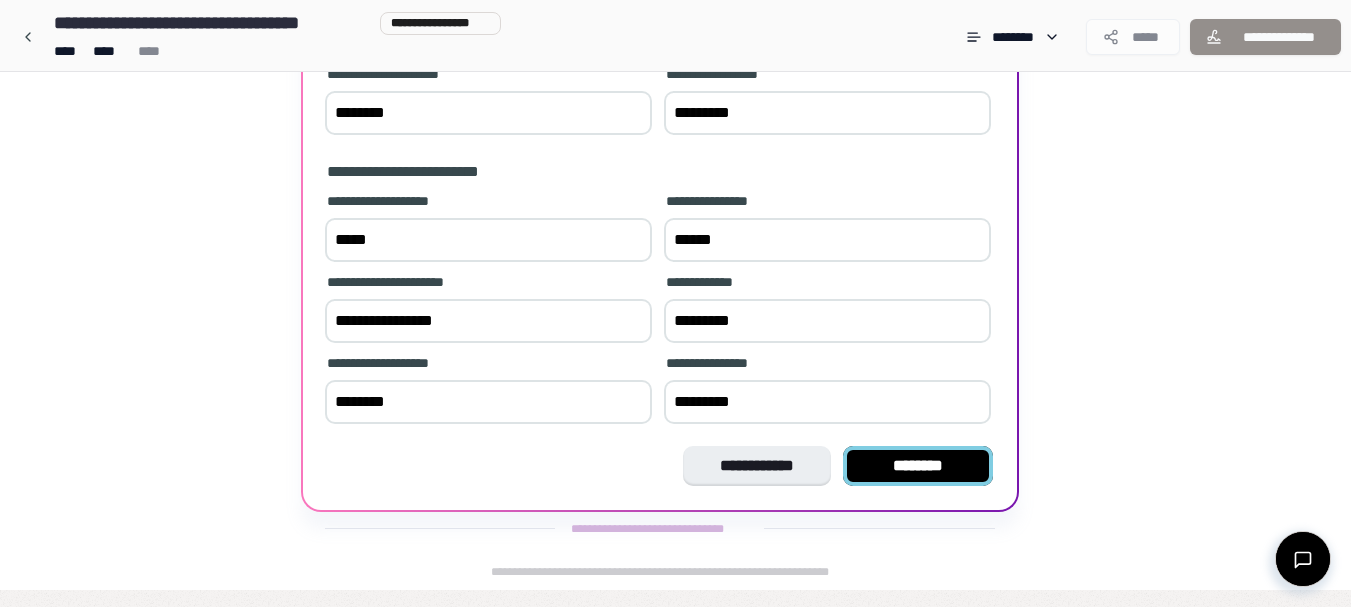 click on "********" at bounding box center (918, 466) 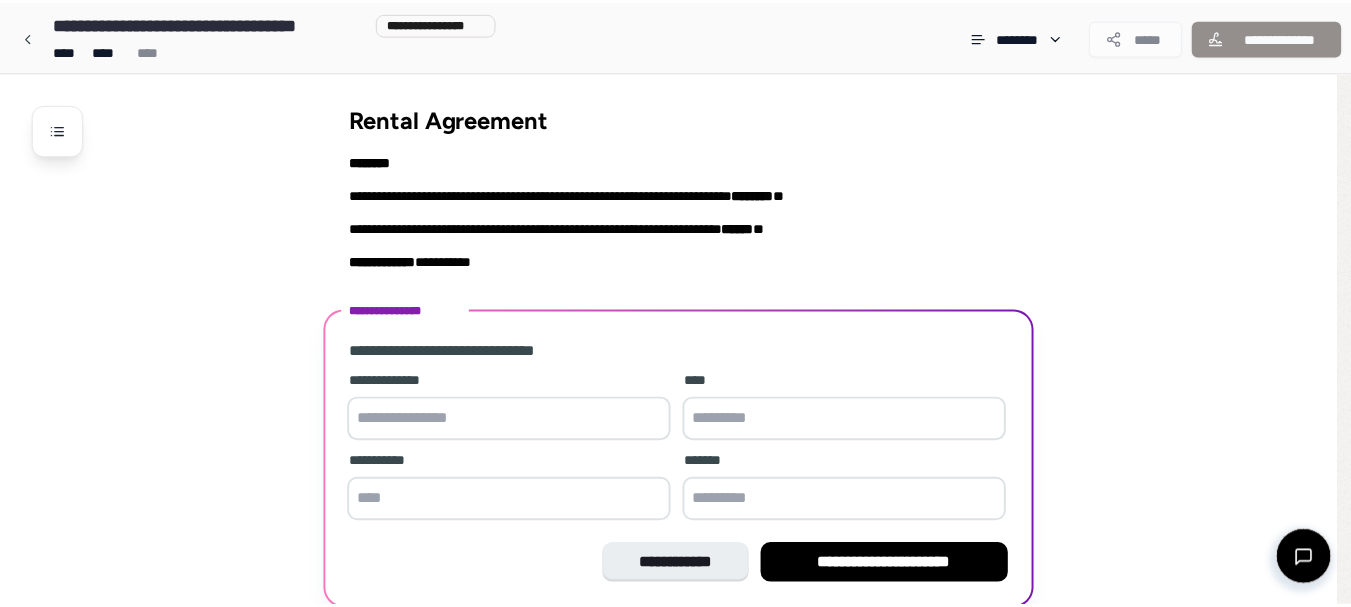 scroll, scrollTop: 82, scrollLeft: 0, axis: vertical 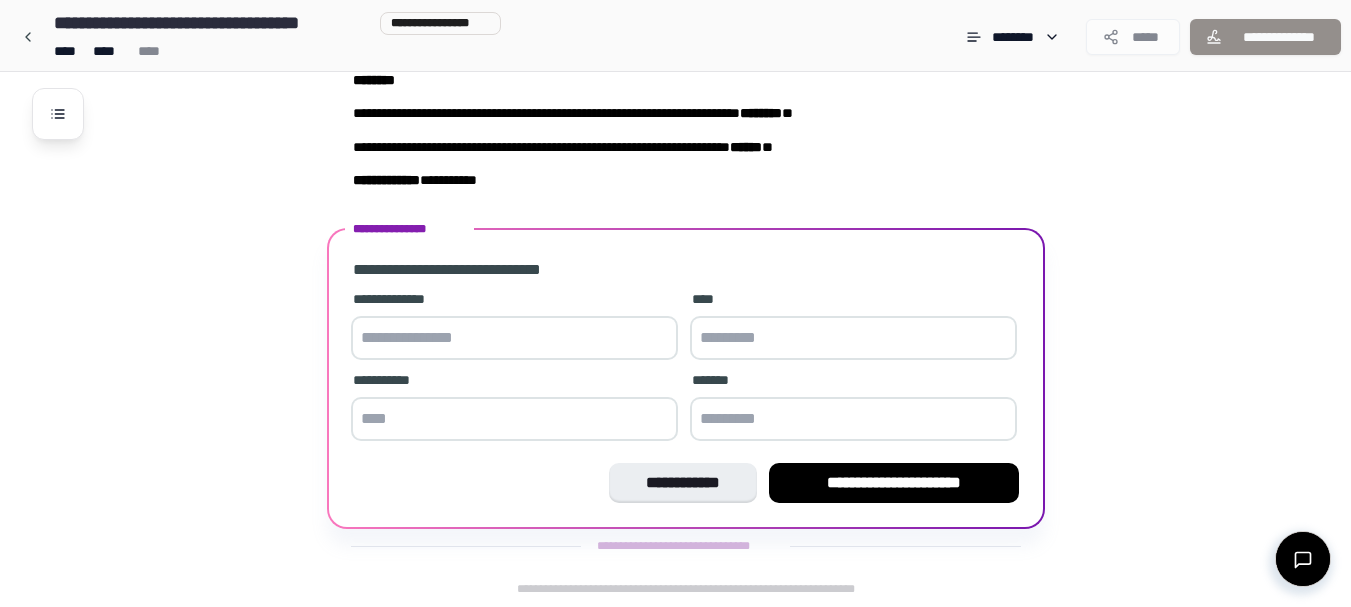 click at bounding box center (514, 338) 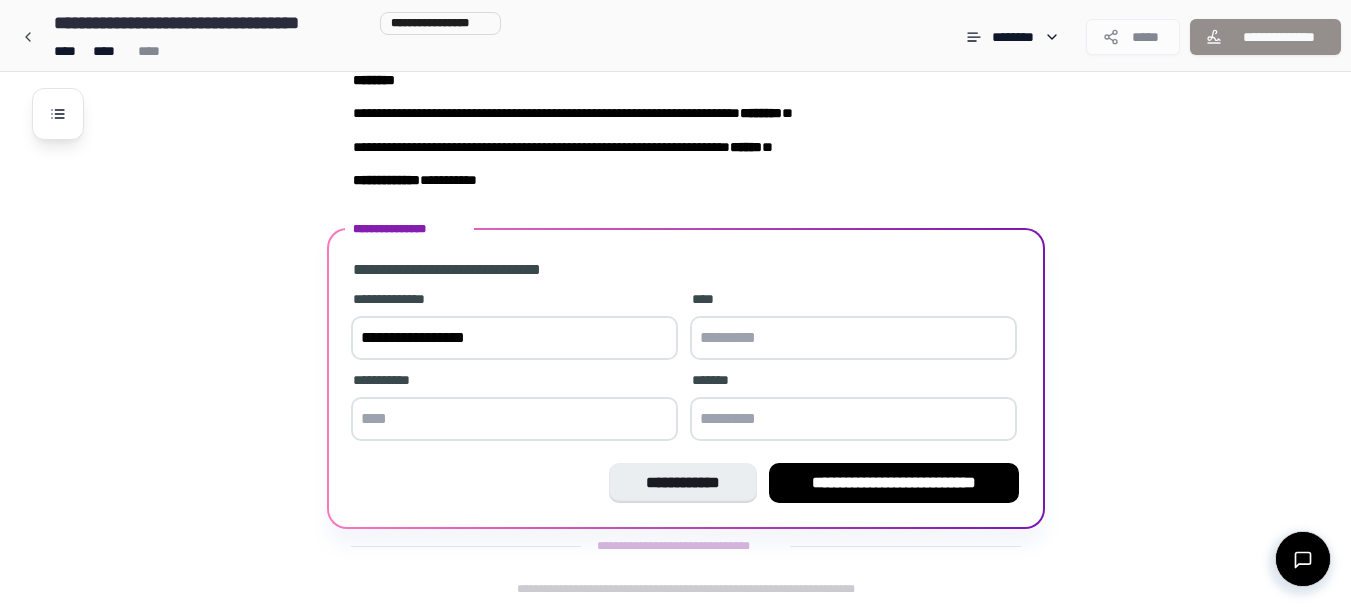 type on "**********" 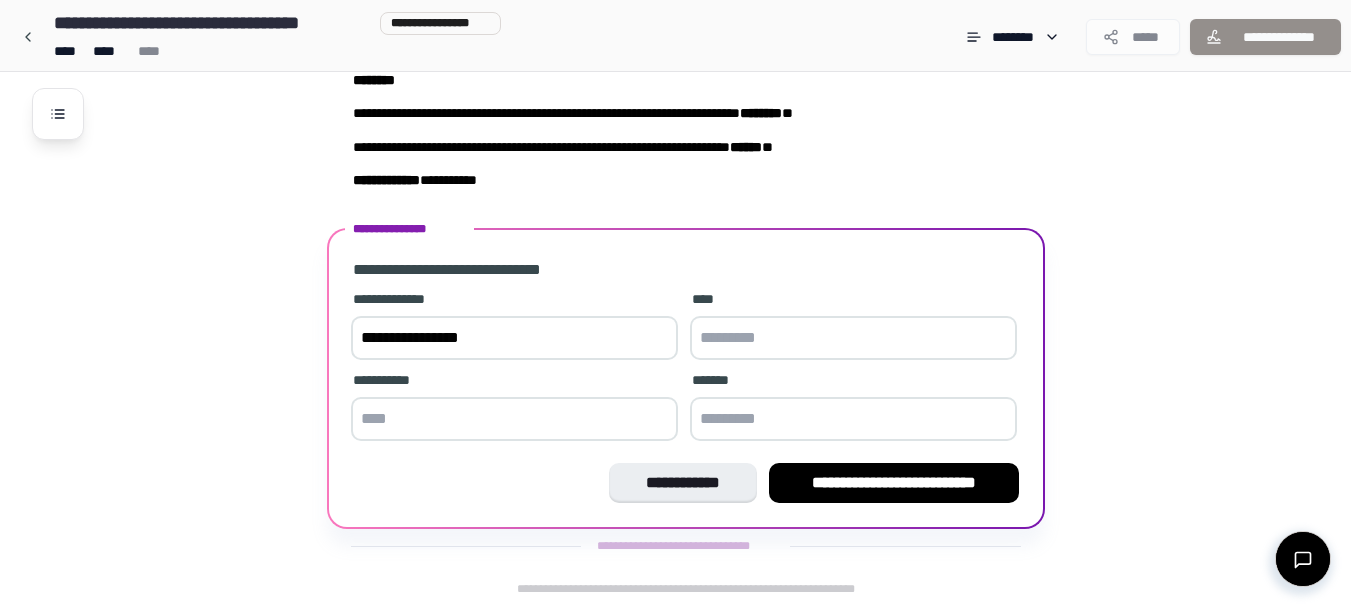 click at bounding box center (853, 338) 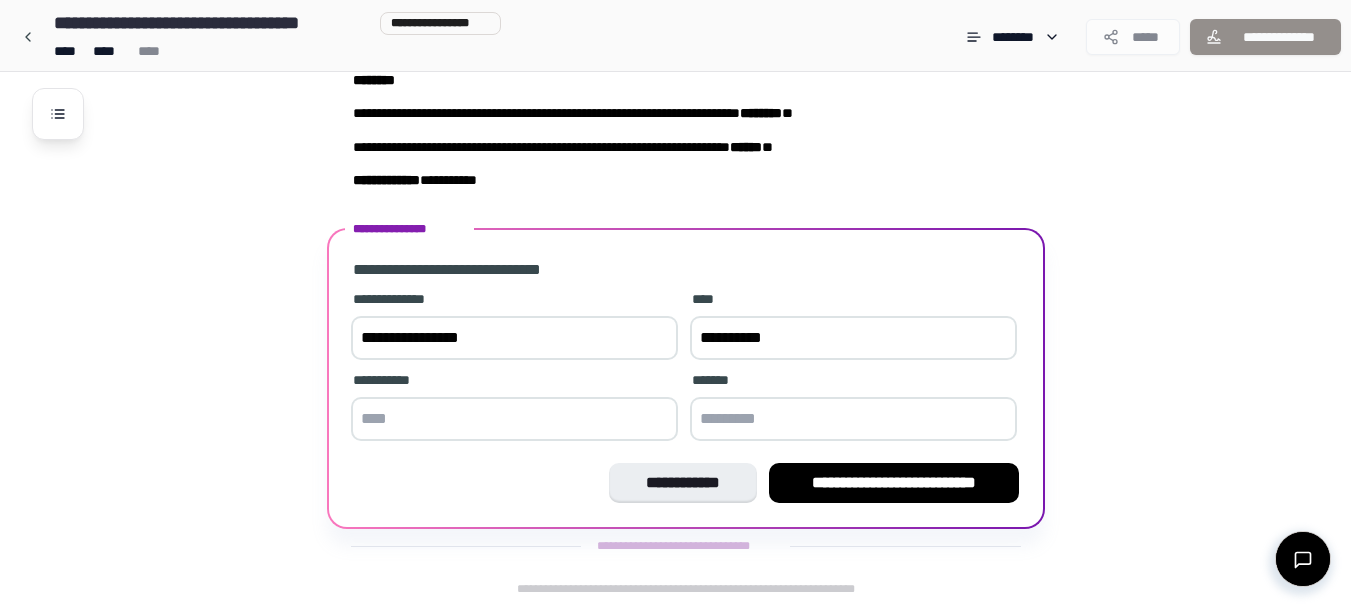 type on "*********" 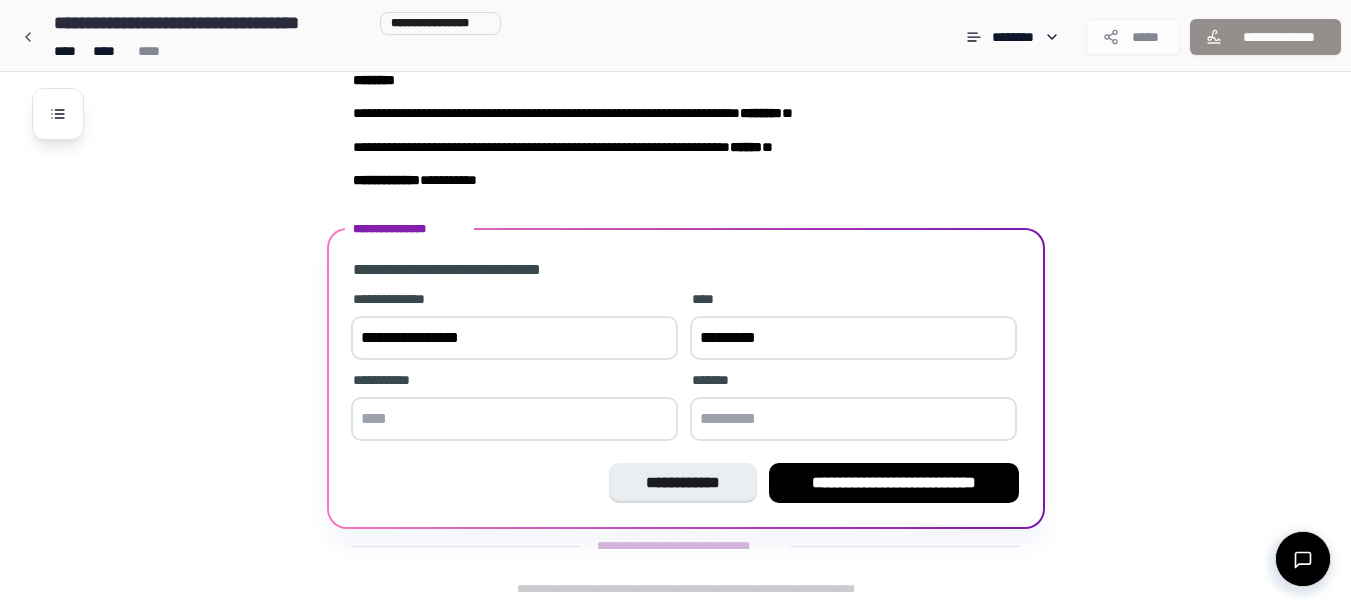 click at bounding box center [514, 419] 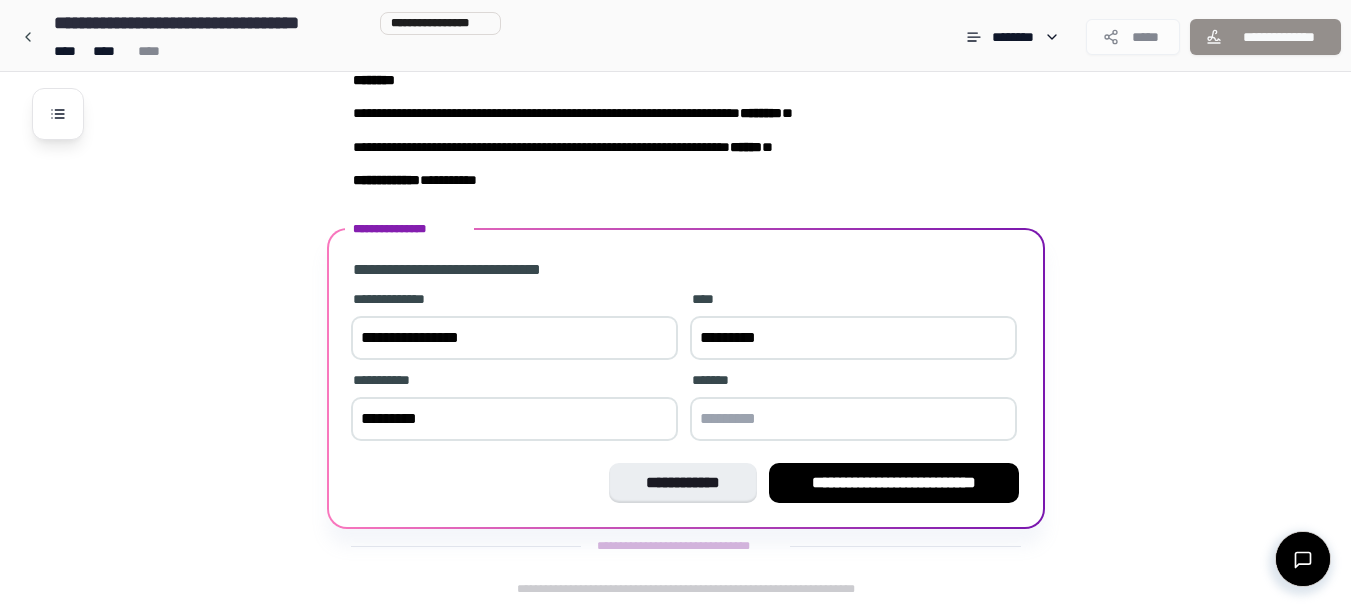 type on "********" 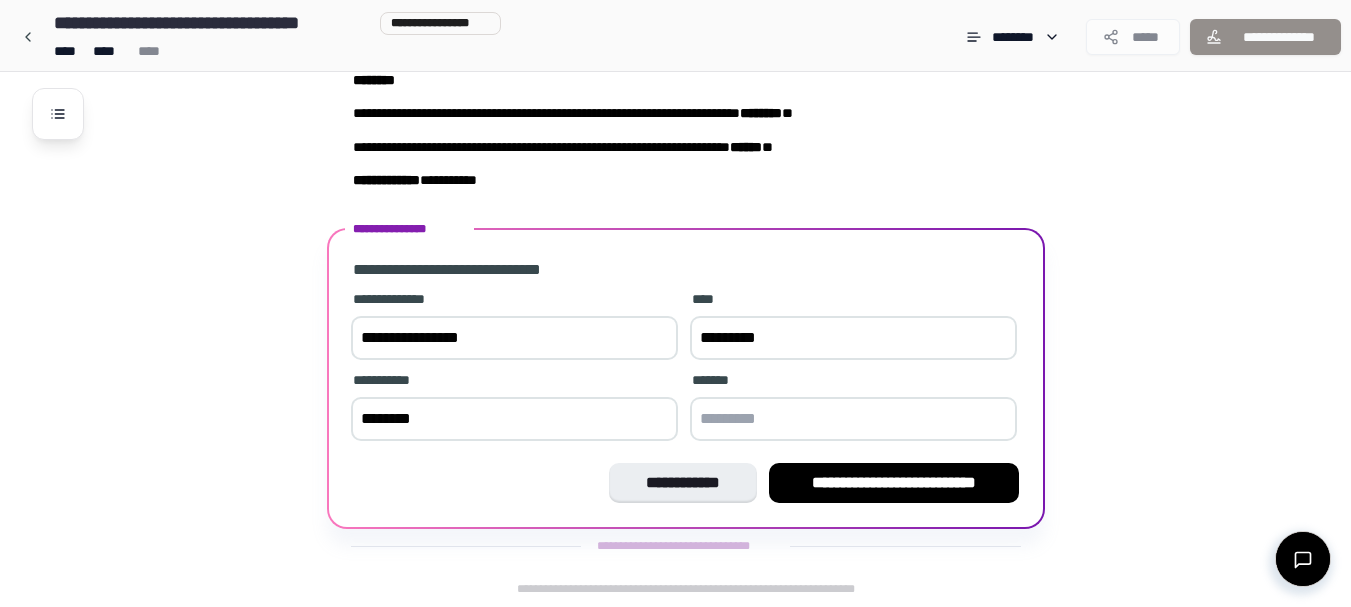 click at bounding box center (853, 419) 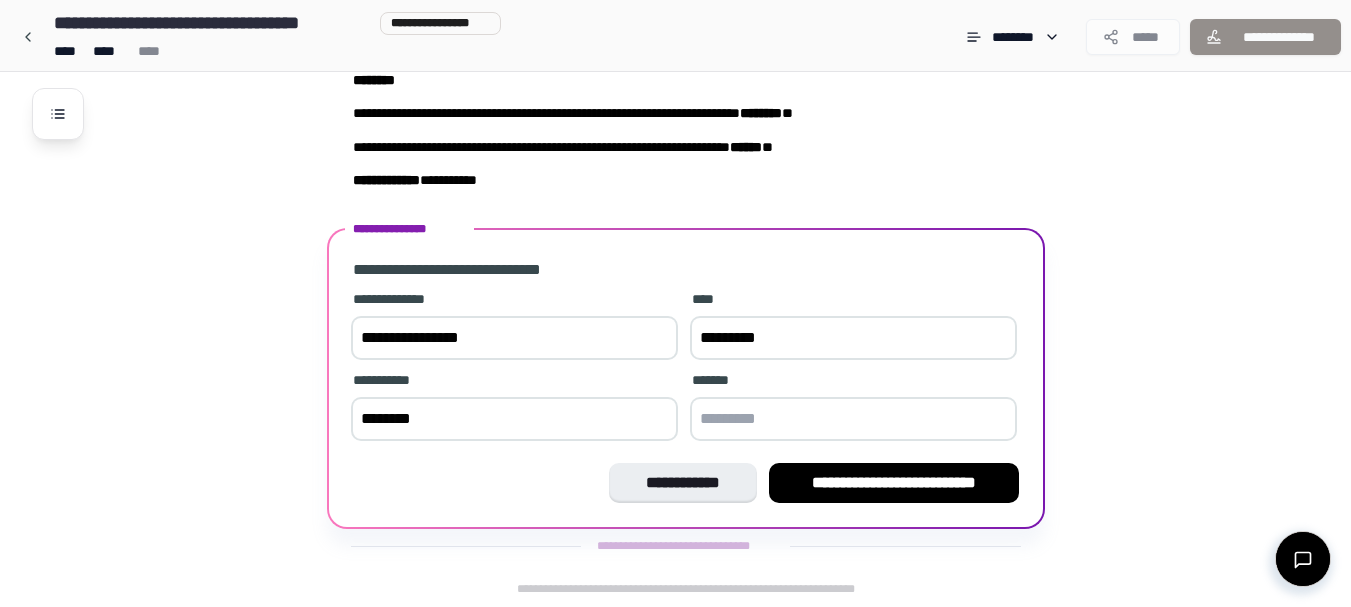 paste on "*********" 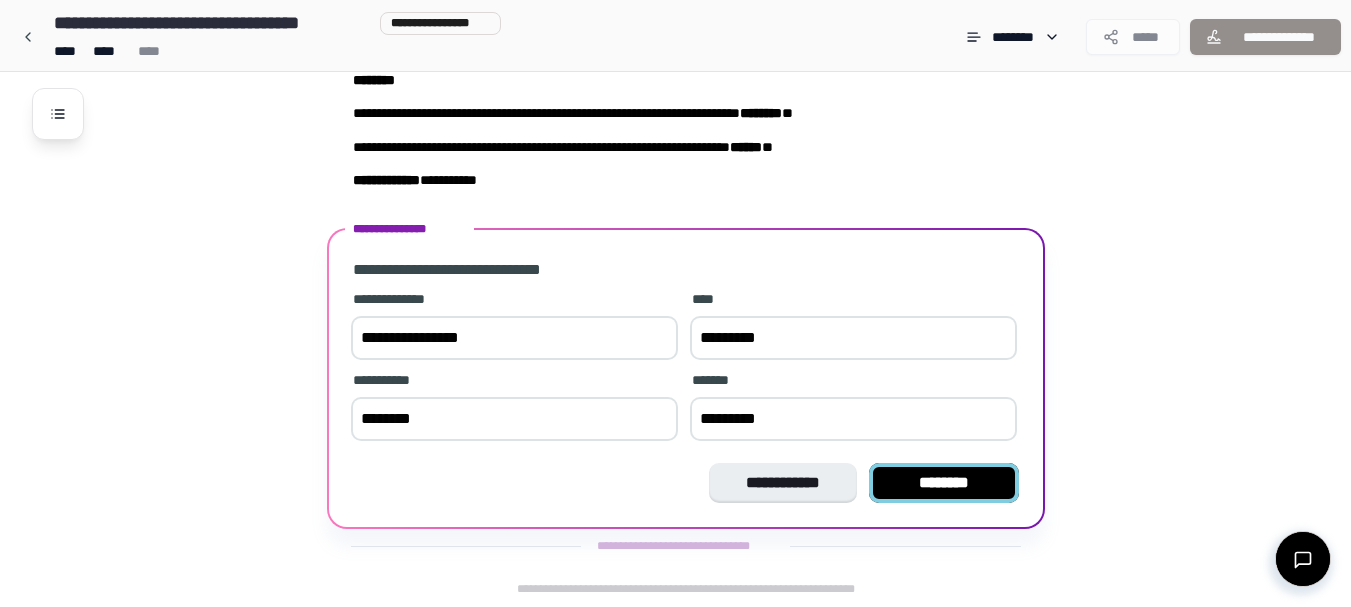 type on "*********" 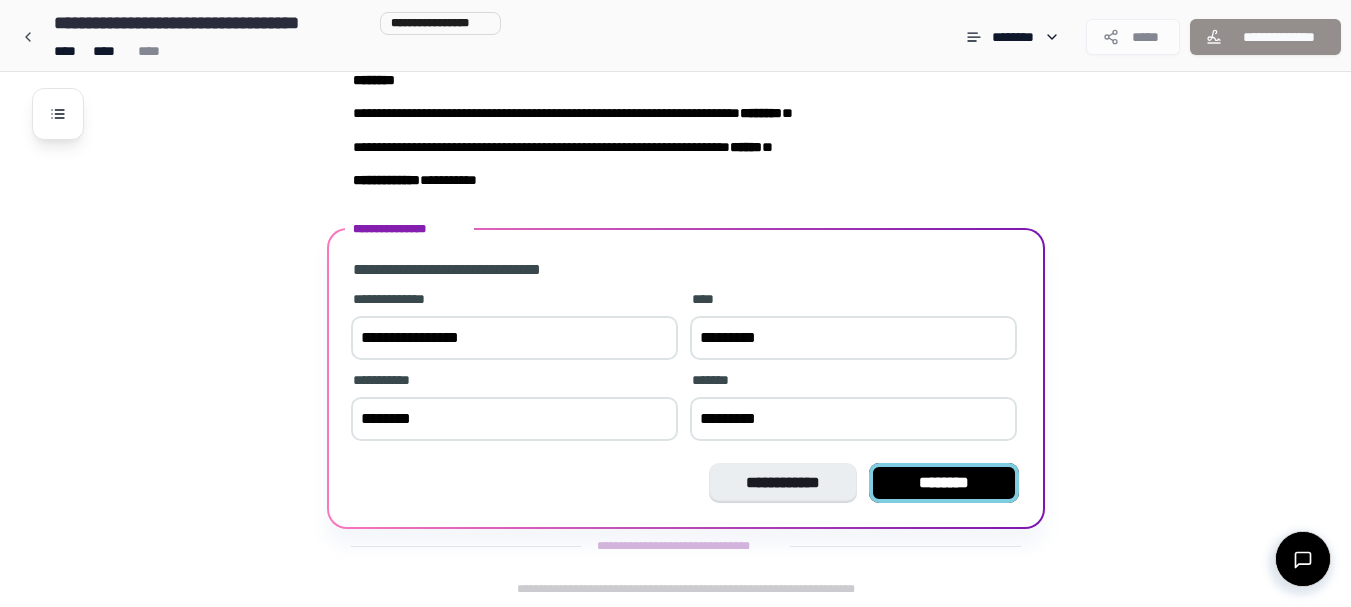 click on "********" at bounding box center [944, 483] 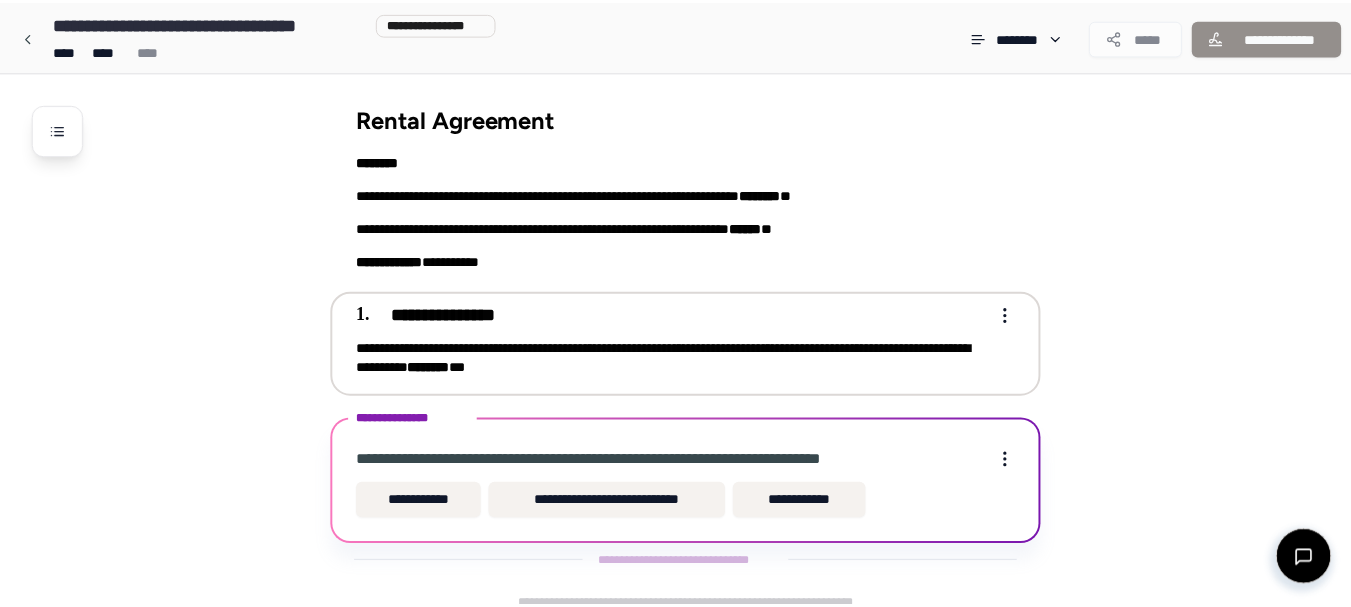 scroll, scrollTop: 17, scrollLeft: 0, axis: vertical 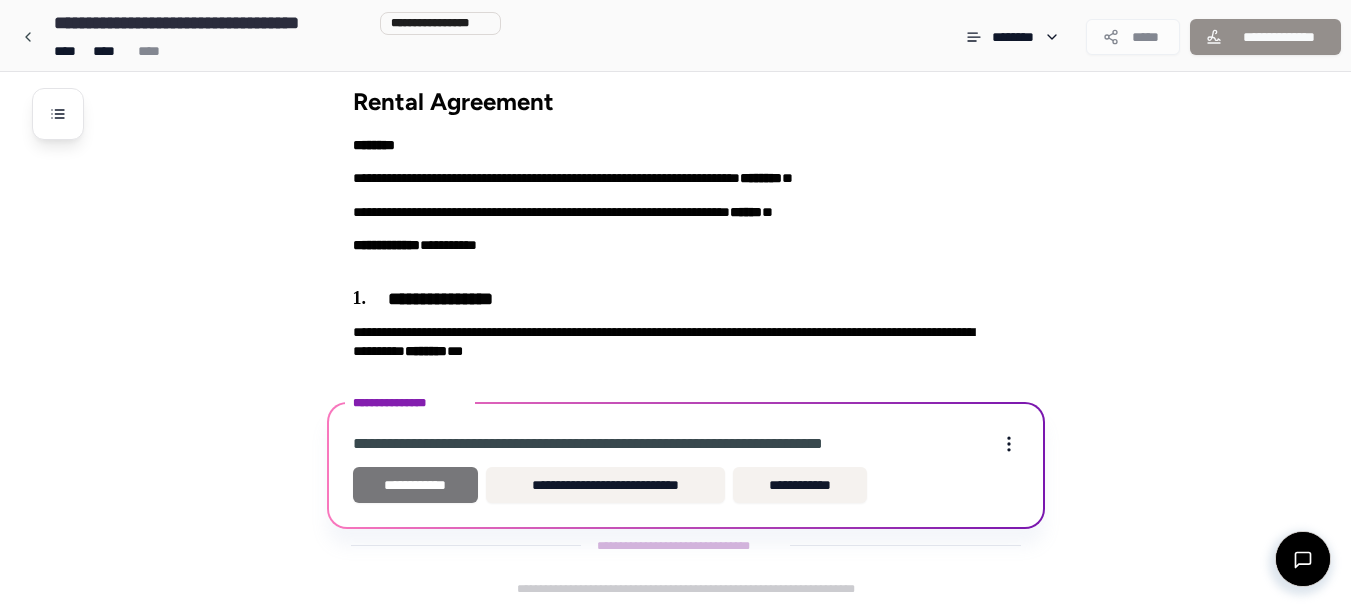click on "**********" at bounding box center (416, 485) 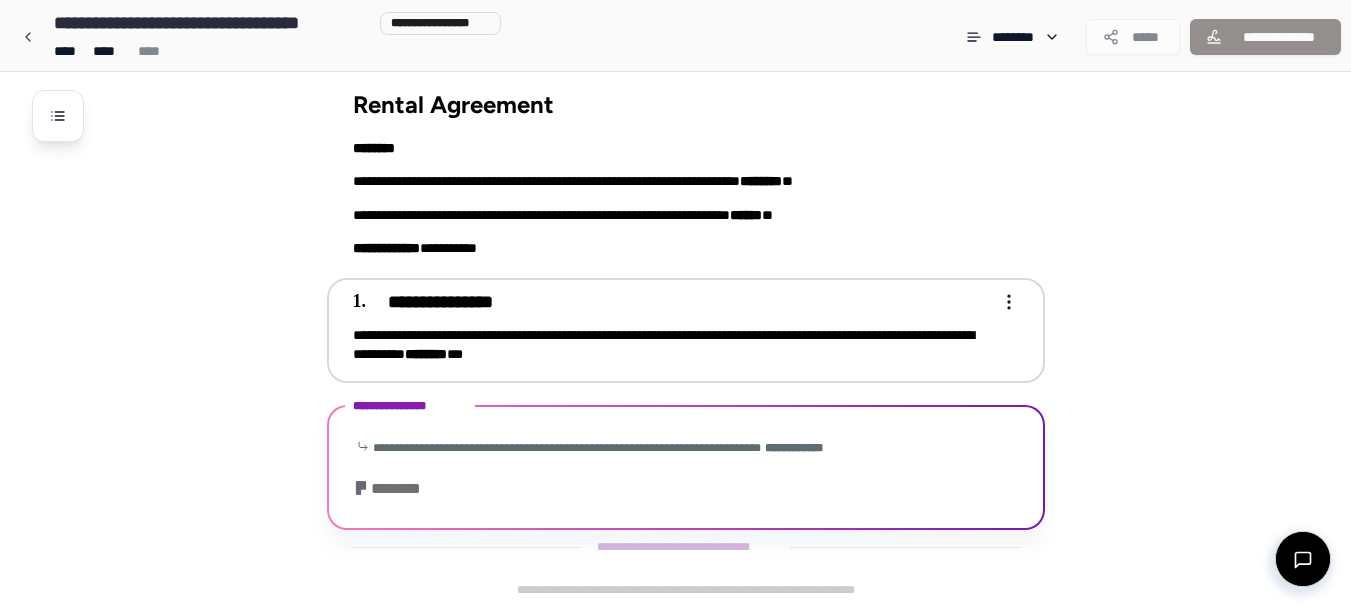 scroll, scrollTop: 153, scrollLeft: 0, axis: vertical 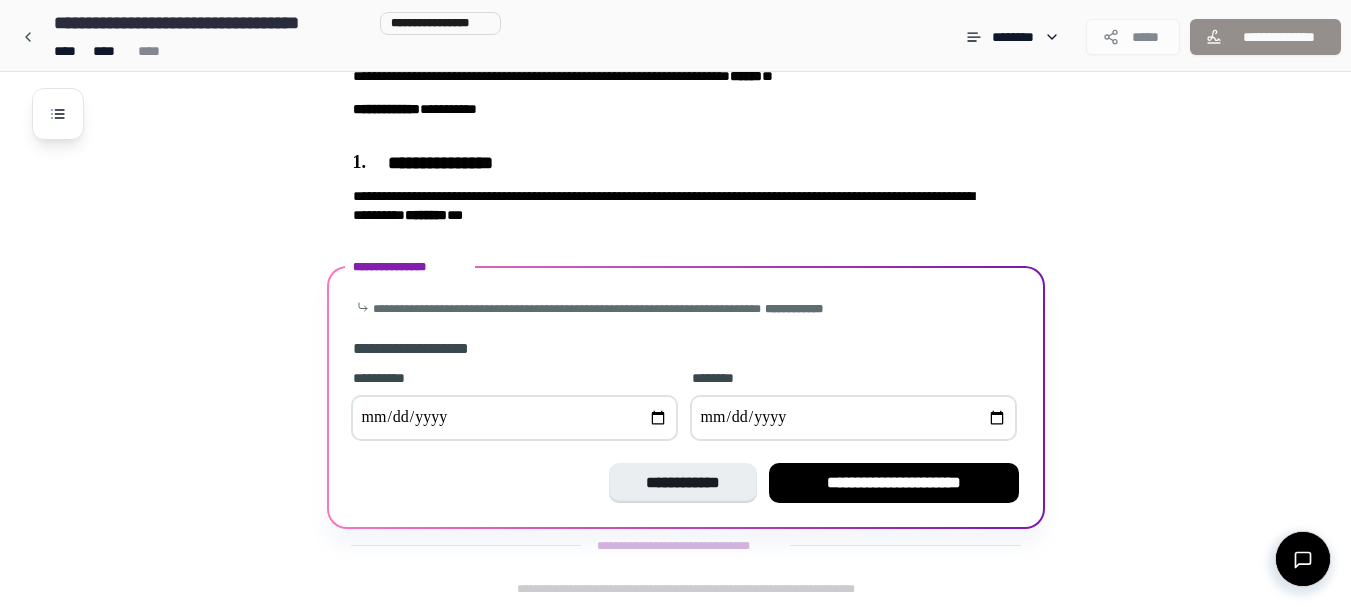 click at bounding box center (514, 418) 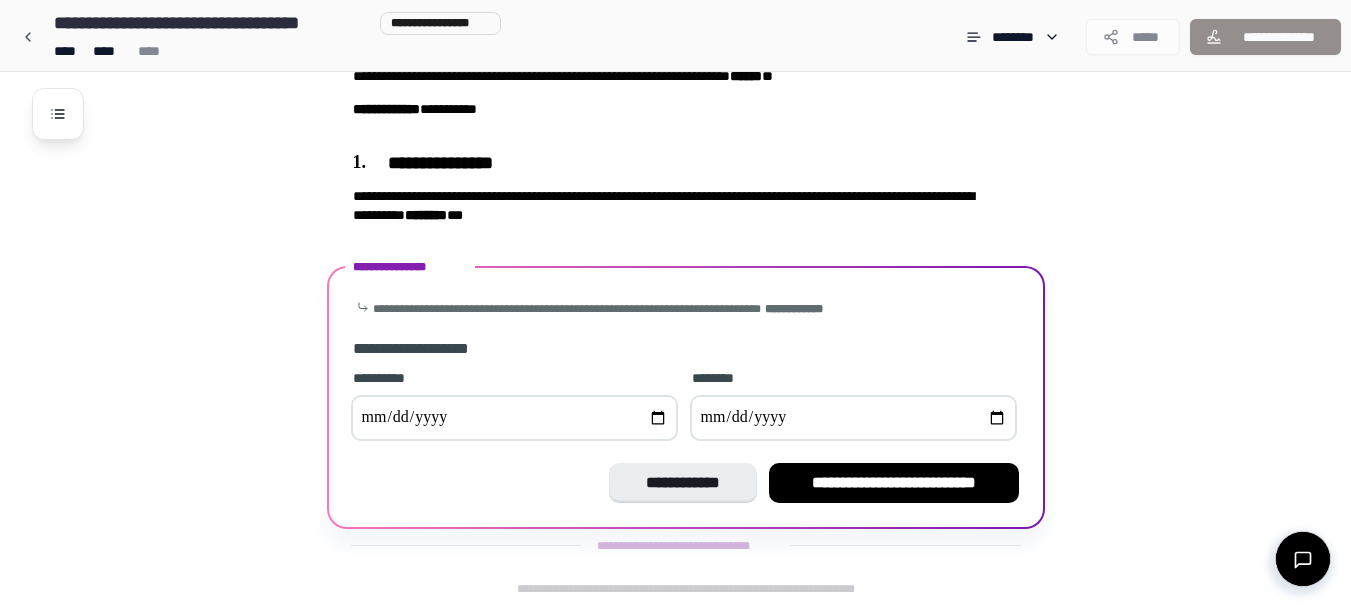 click at bounding box center [853, 418] 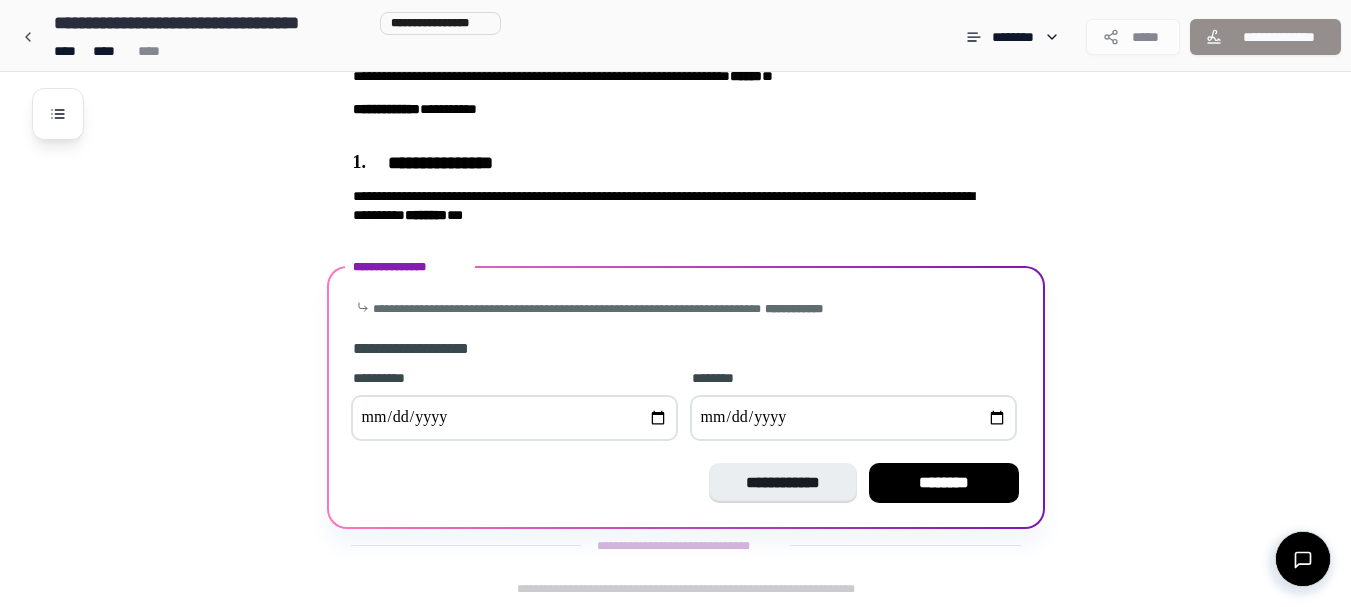 click on "**********" at bounding box center [853, 418] 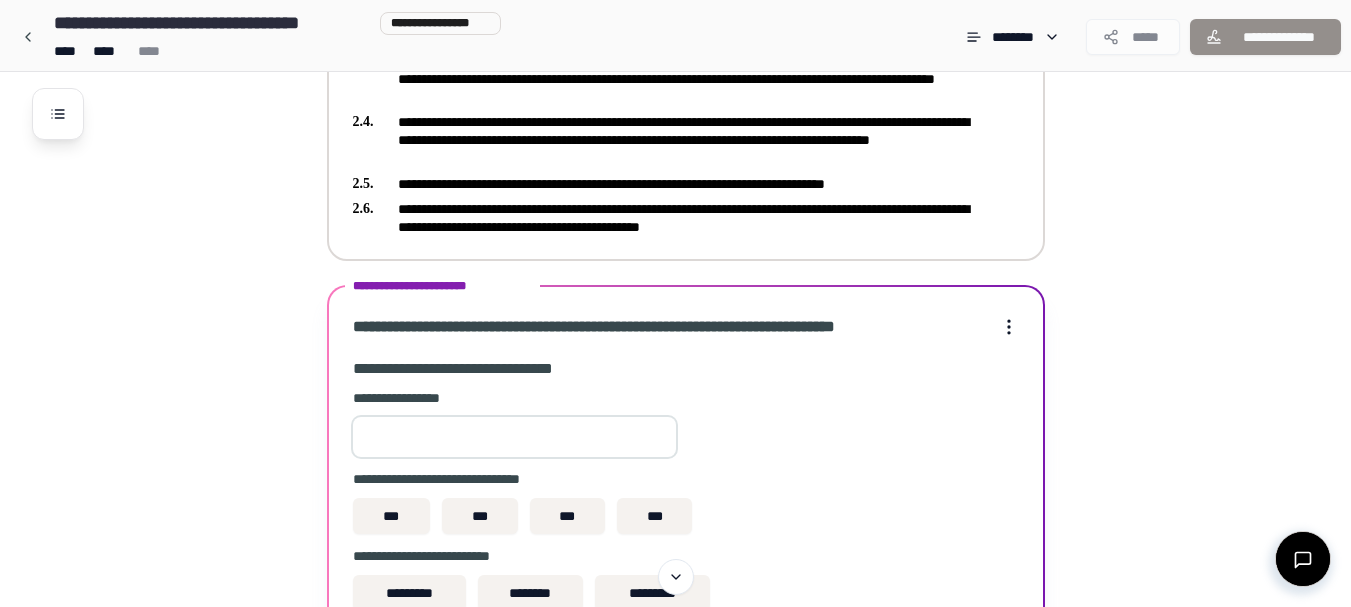 scroll, scrollTop: 540, scrollLeft: 0, axis: vertical 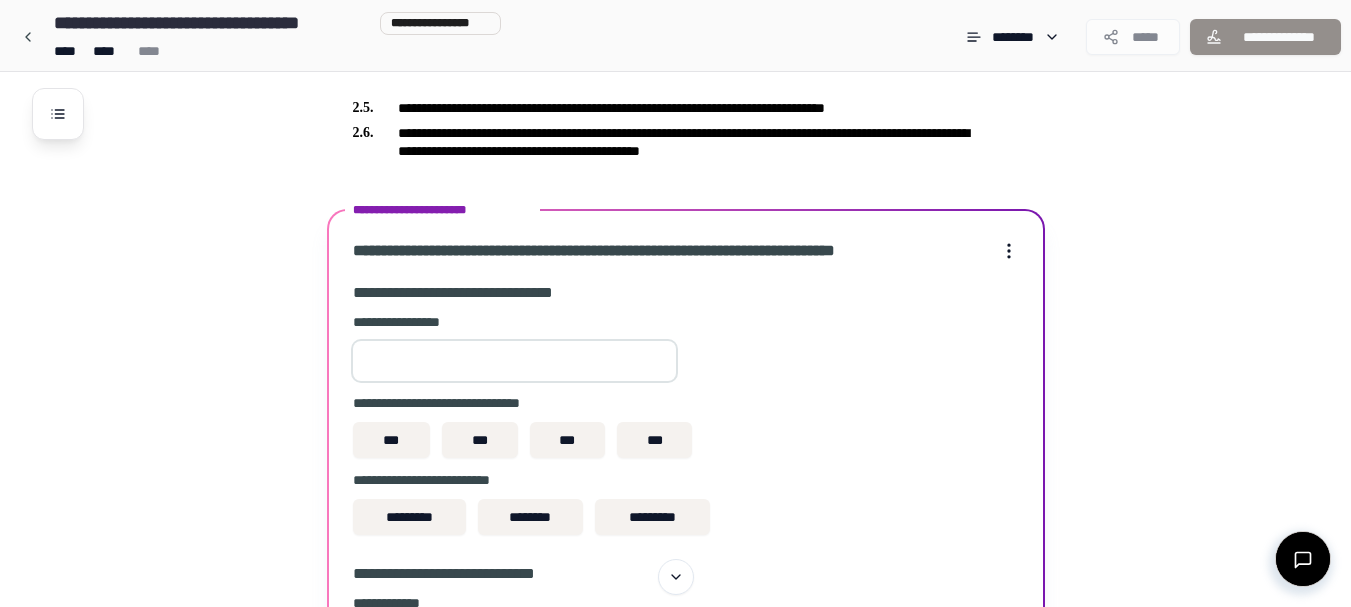 click at bounding box center (514, 361) 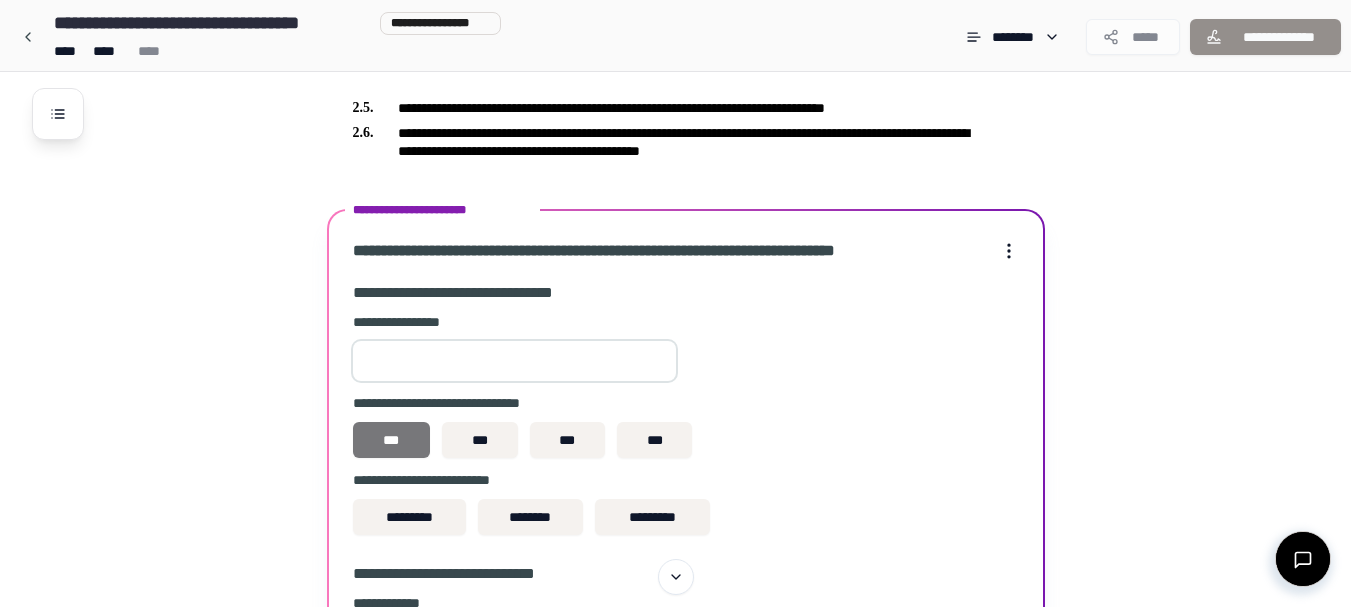 click on "***" at bounding box center (391, 440) 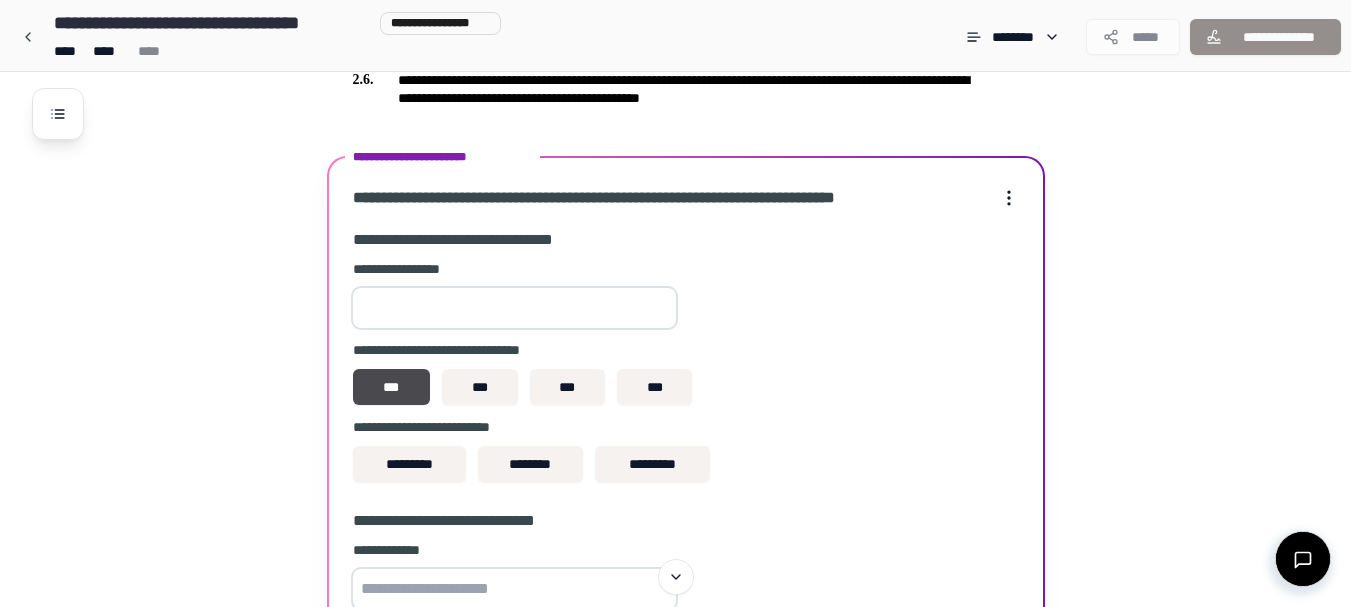 scroll, scrollTop: 640, scrollLeft: 0, axis: vertical 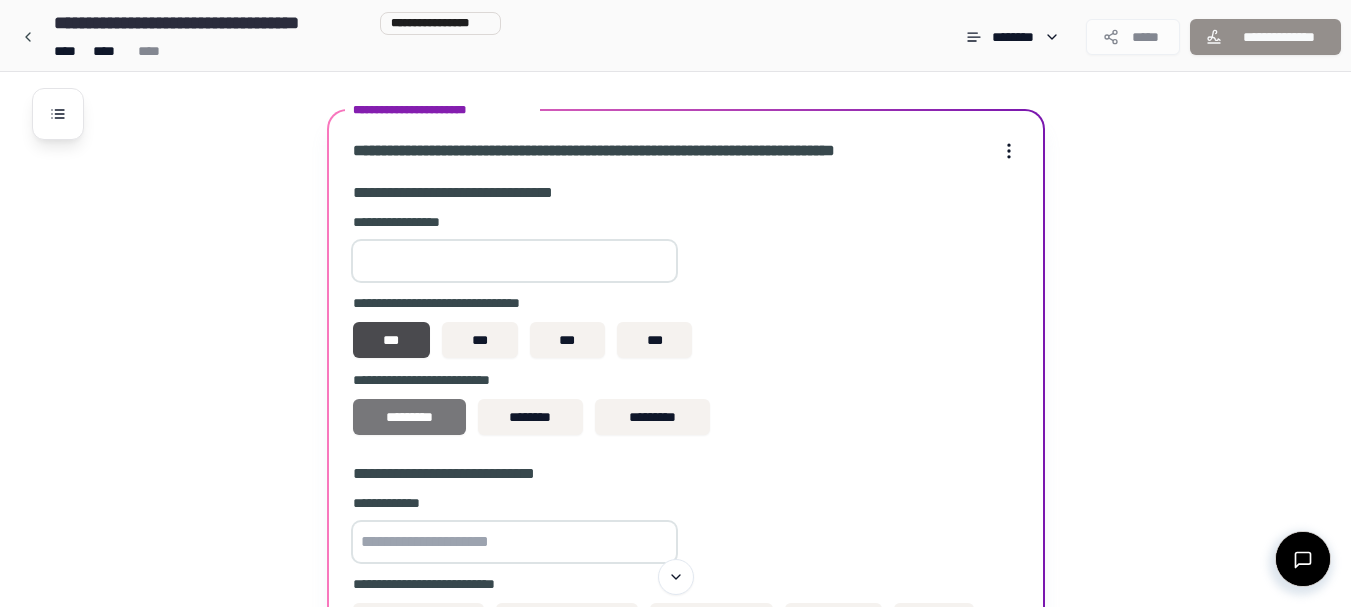 click on "*********" at bounding box center (409, 417) 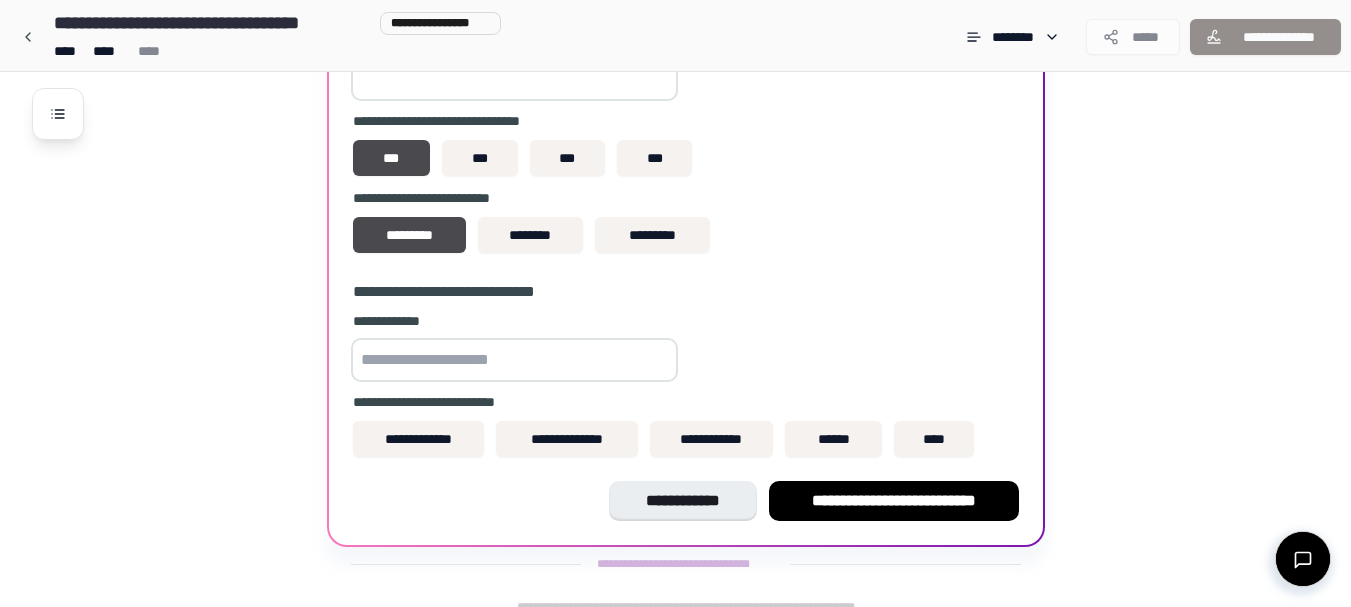 scroll, scrollTop: 840, scrollLeft: 0, axis: vertical 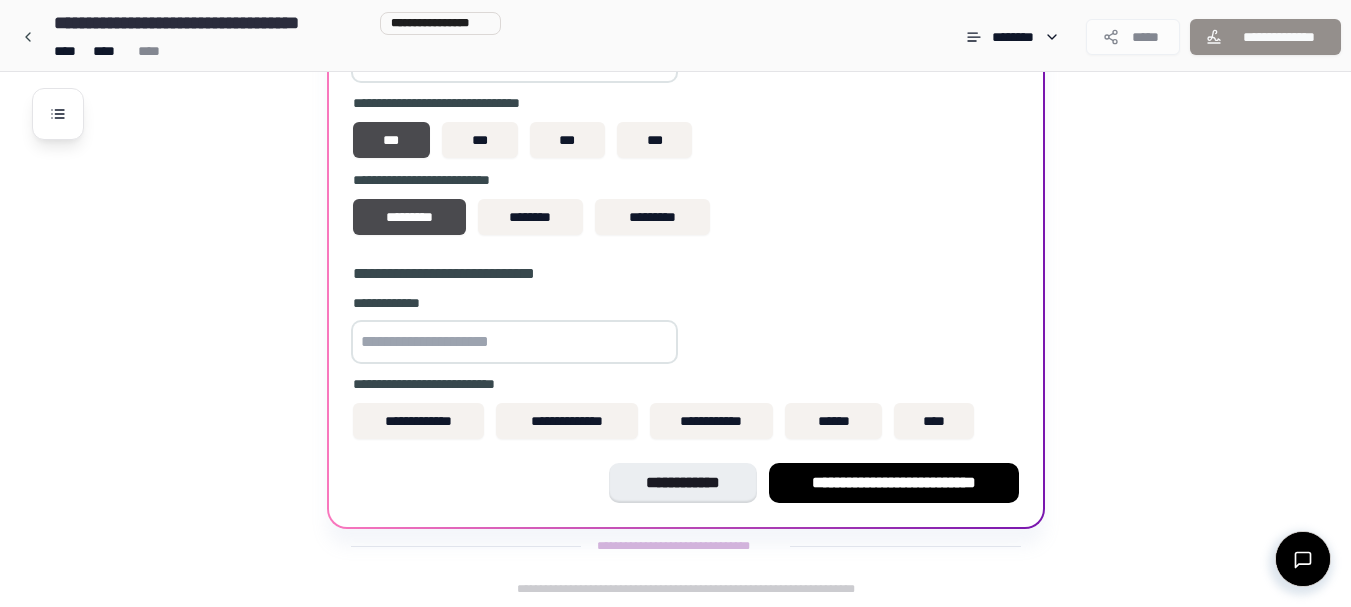 click at bounding box center (514, 342) 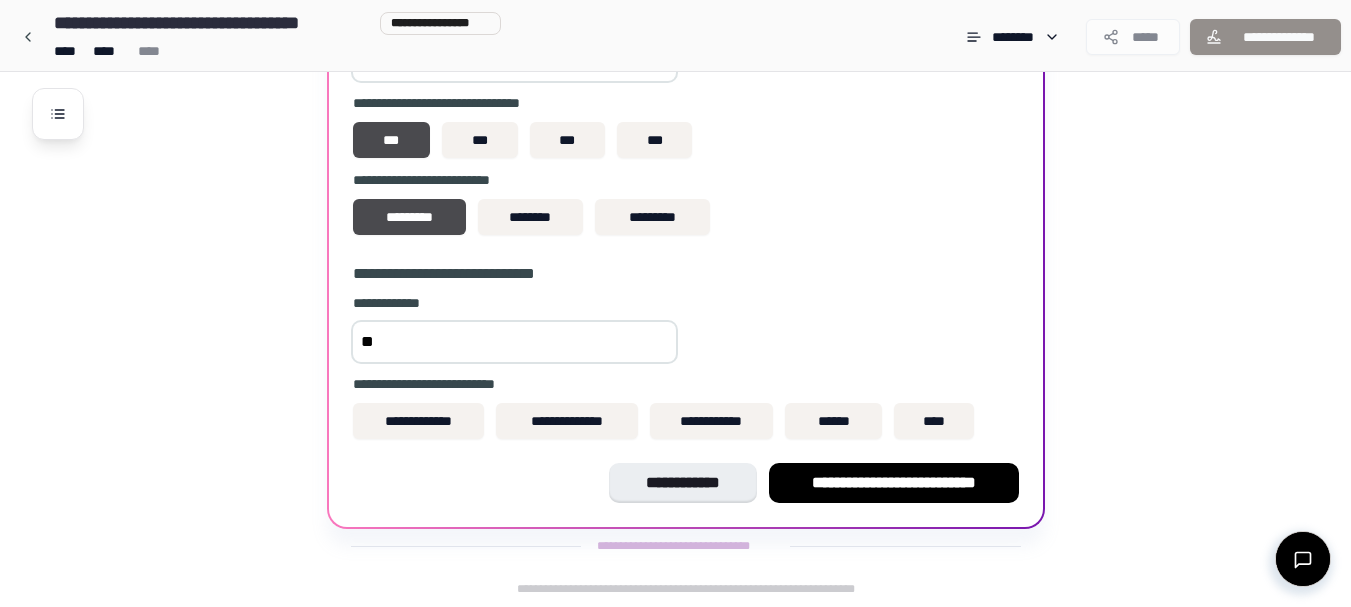 type on "*" 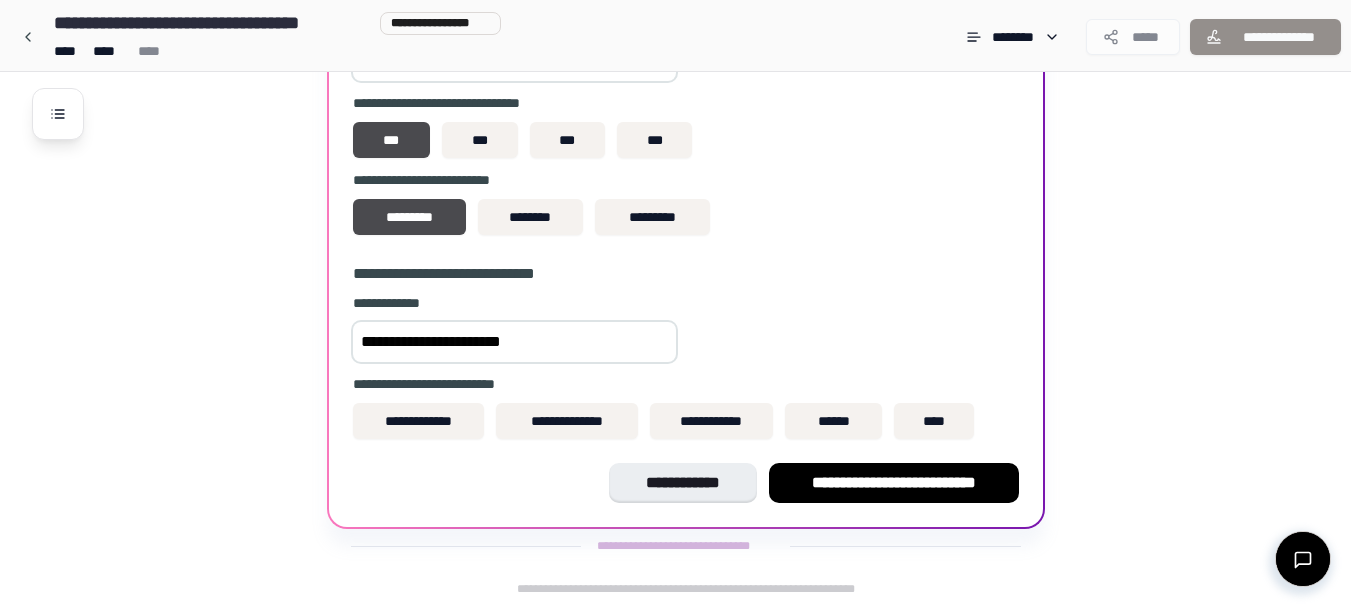 type on "**********" 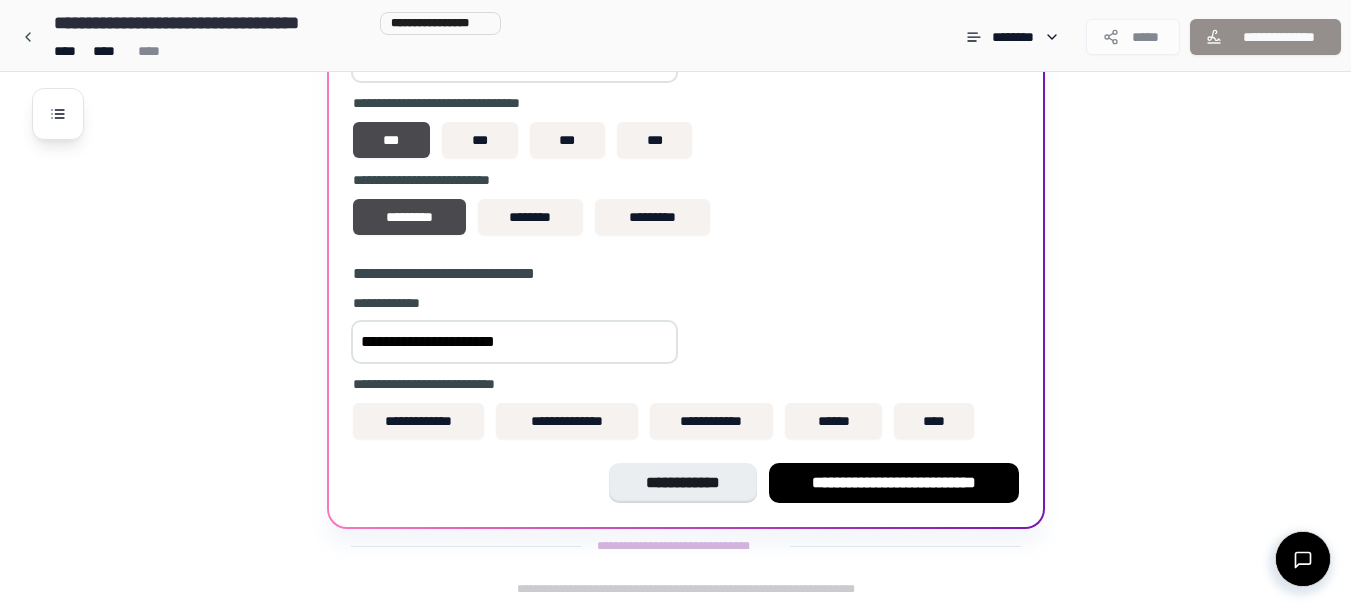 click on "**********" at bounding box center [686, 370] 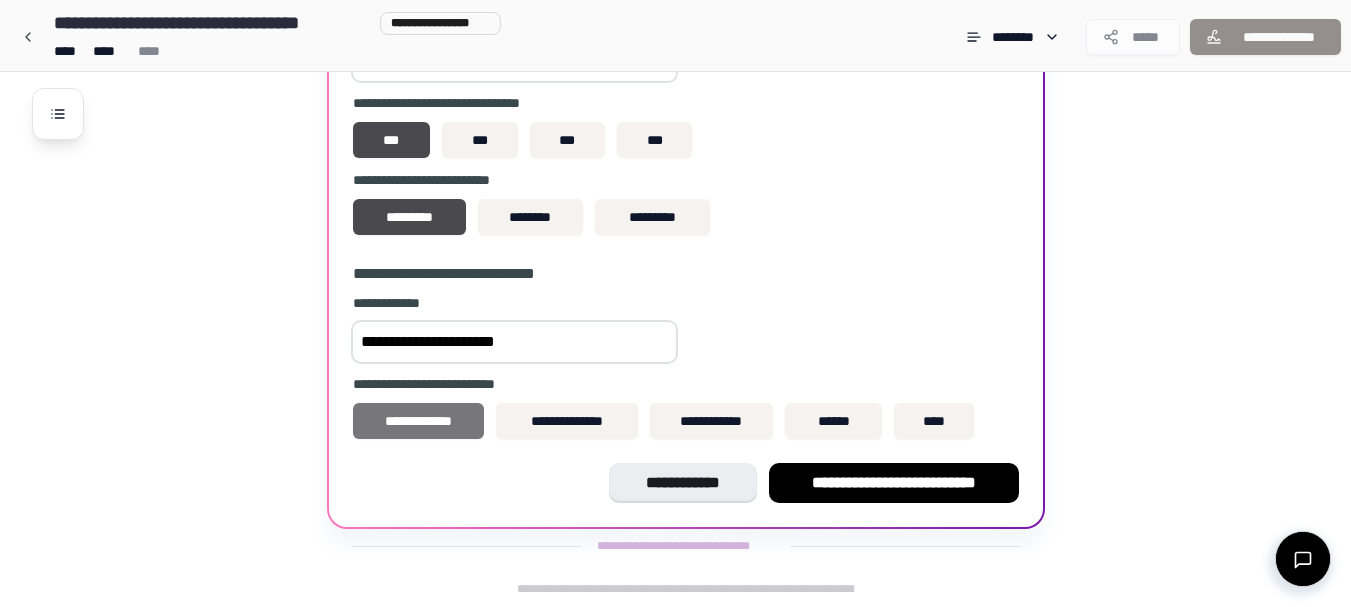 click on "**********" at bounding box center [419, 421] 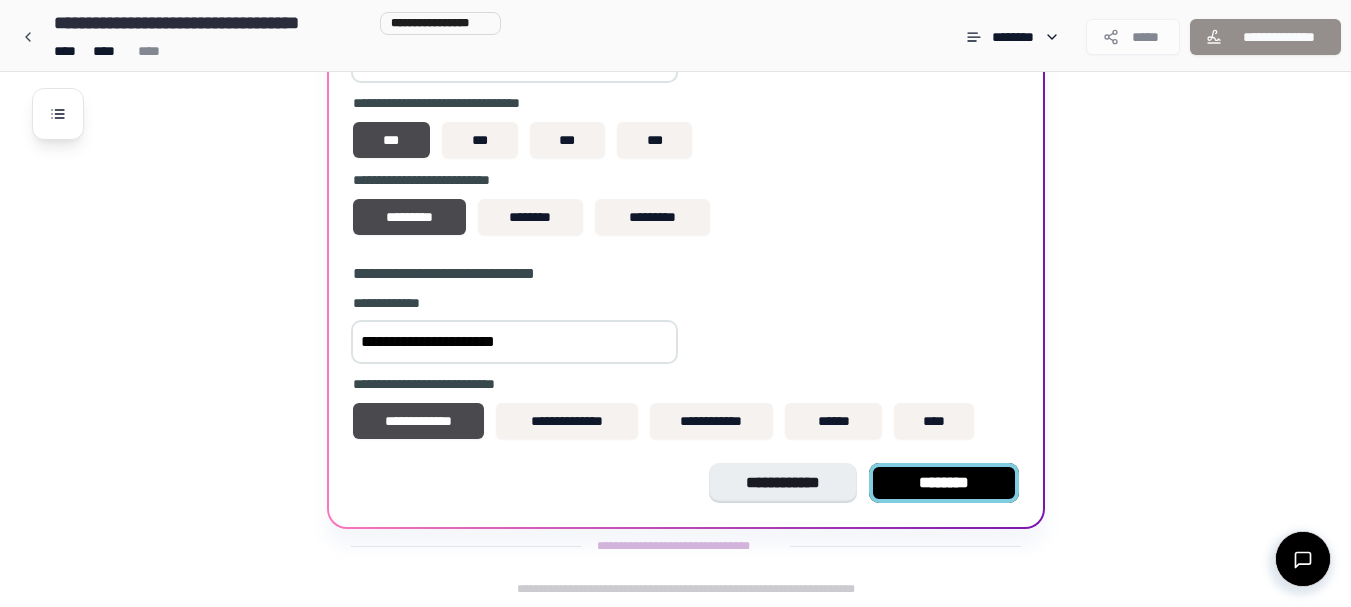 click on "********" at bounding box center (944, 483) 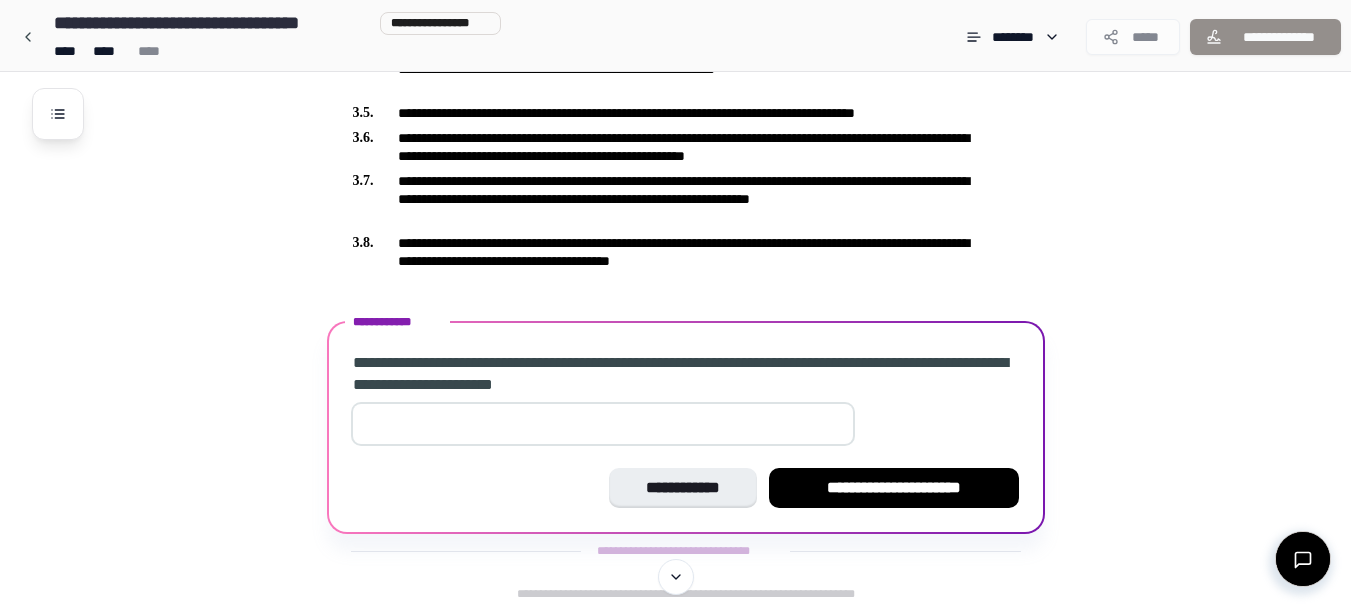scroll, scrollTop: 923, scrollLeft: 0, axis: vertical 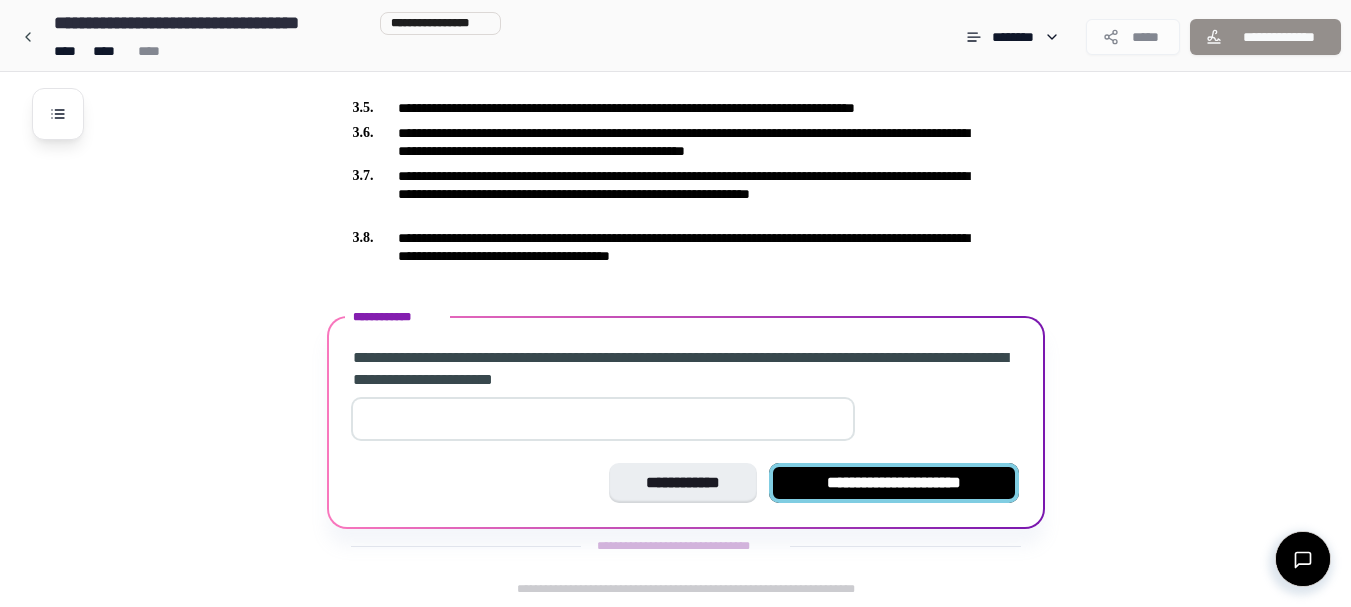 click on "**********" at bounding box center (894, 483) 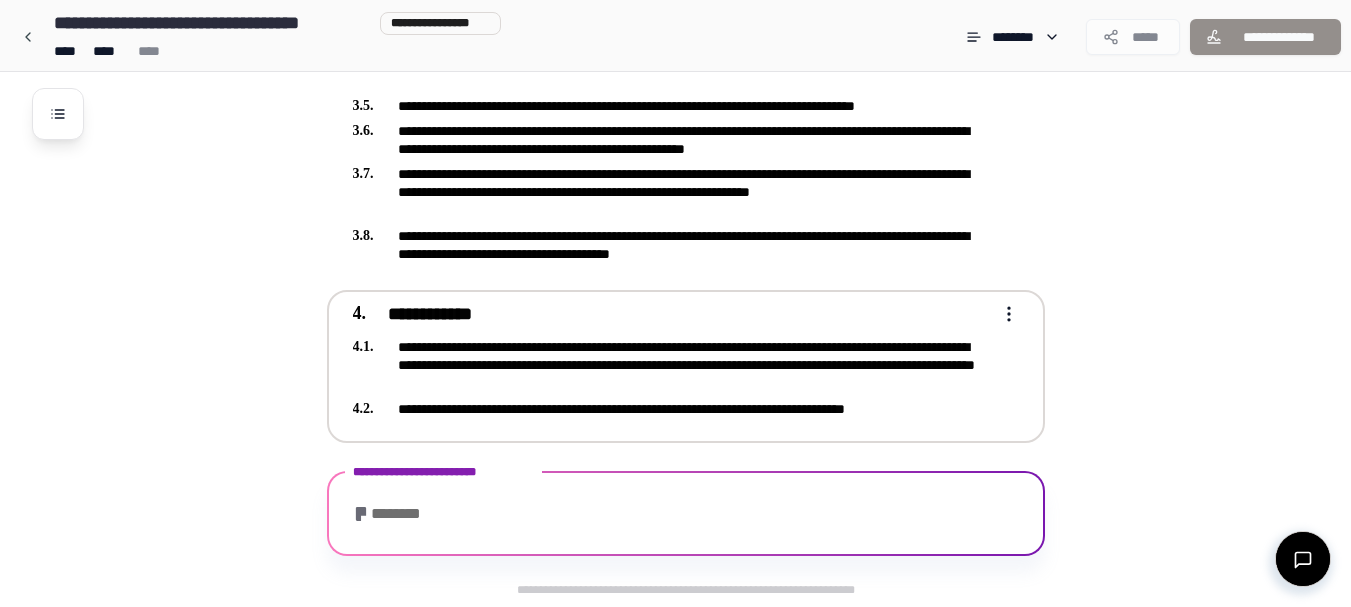 scroll, scrollTop: 1016, scrollLeft: 0, axis: vertical 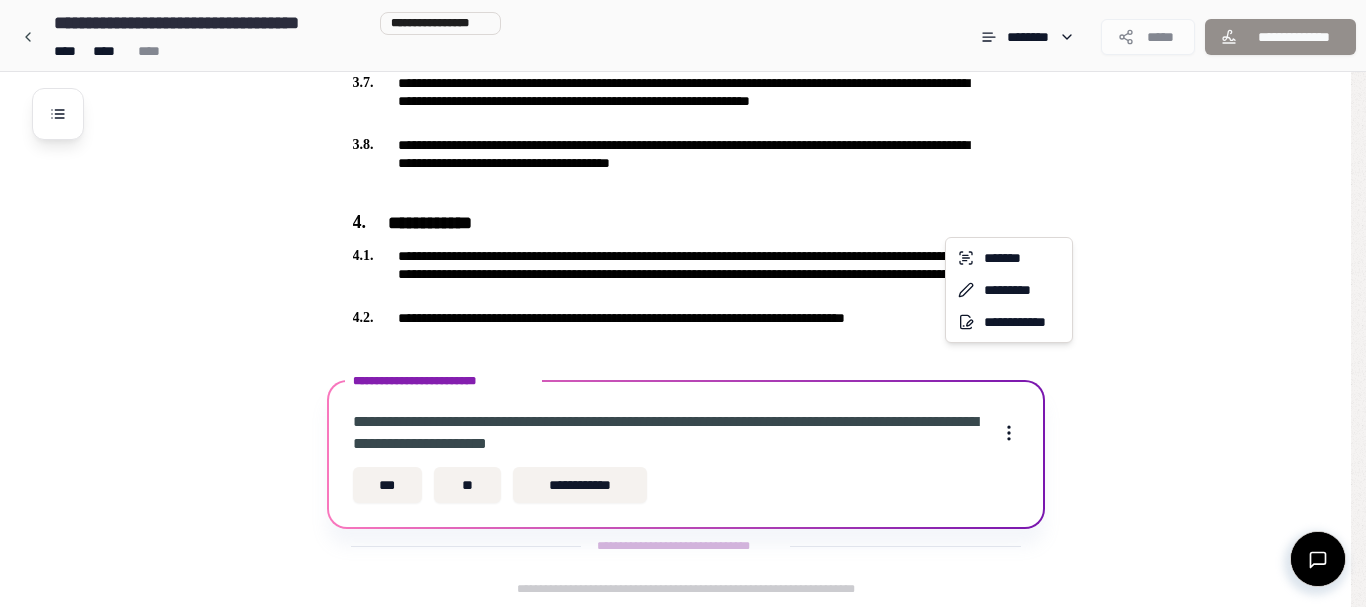 click on "**********" at bounding box center (683, -205) 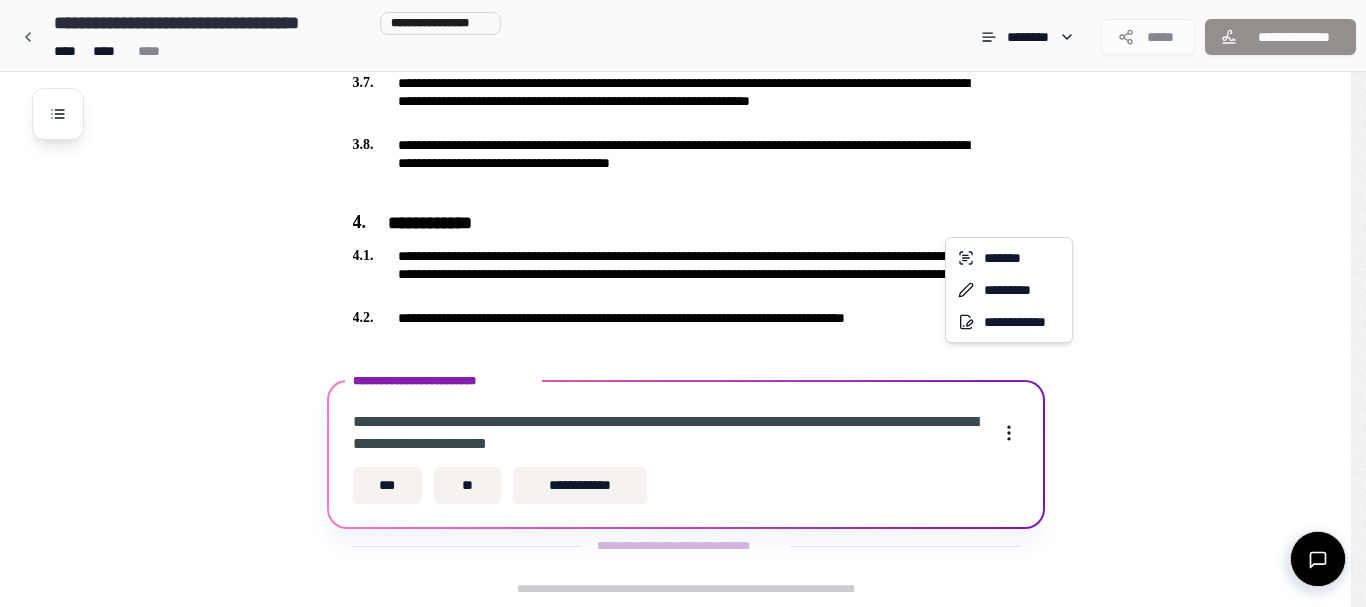 click on "**********" at bounding box center (683, -205) 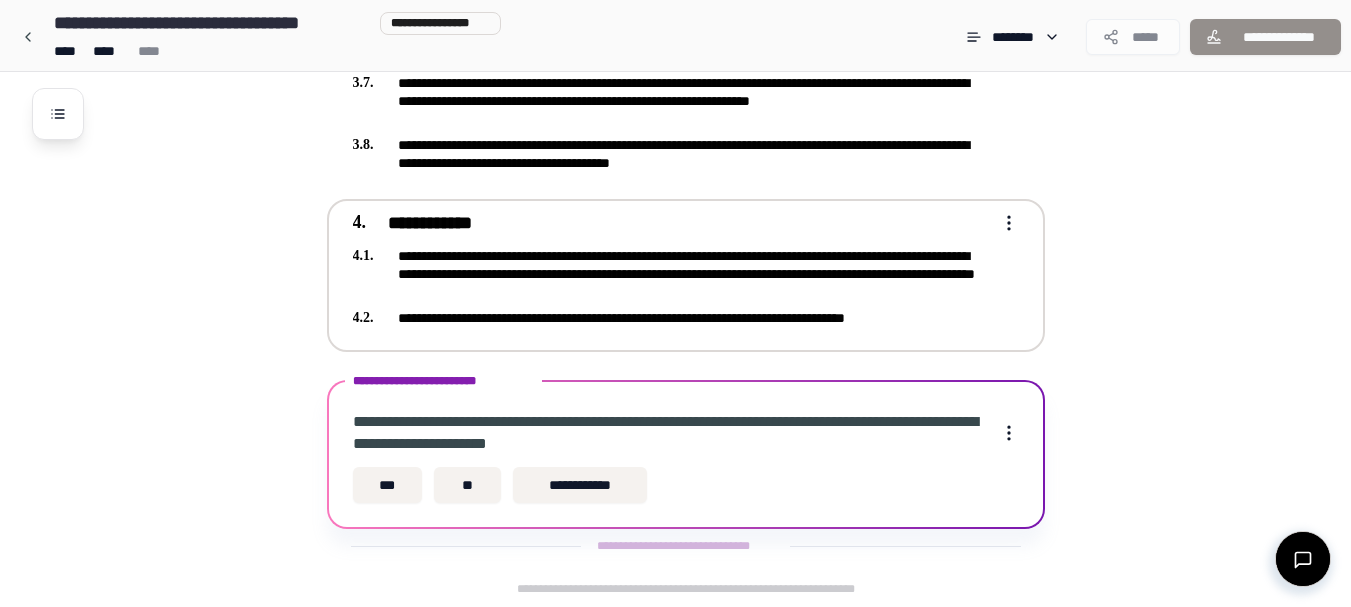 click on "**********" at bounding box center [675, -205] 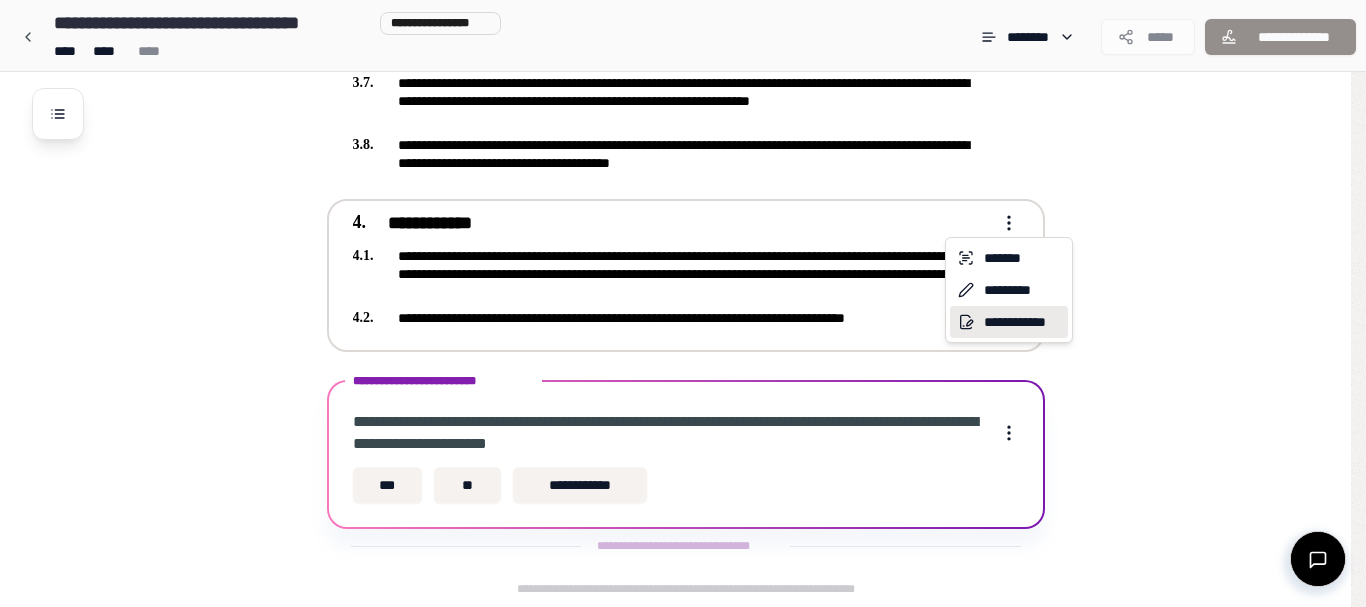 click on "**********" at bounding box center (1009, 322) 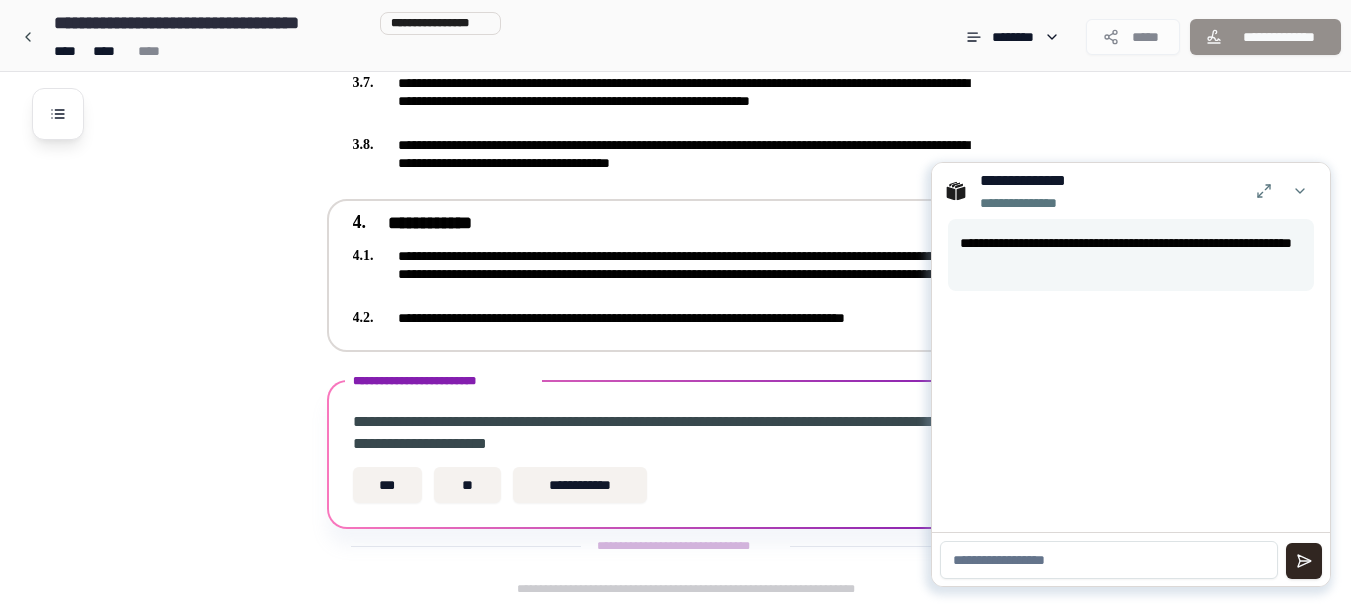 click at bounding box center (1109, 560) 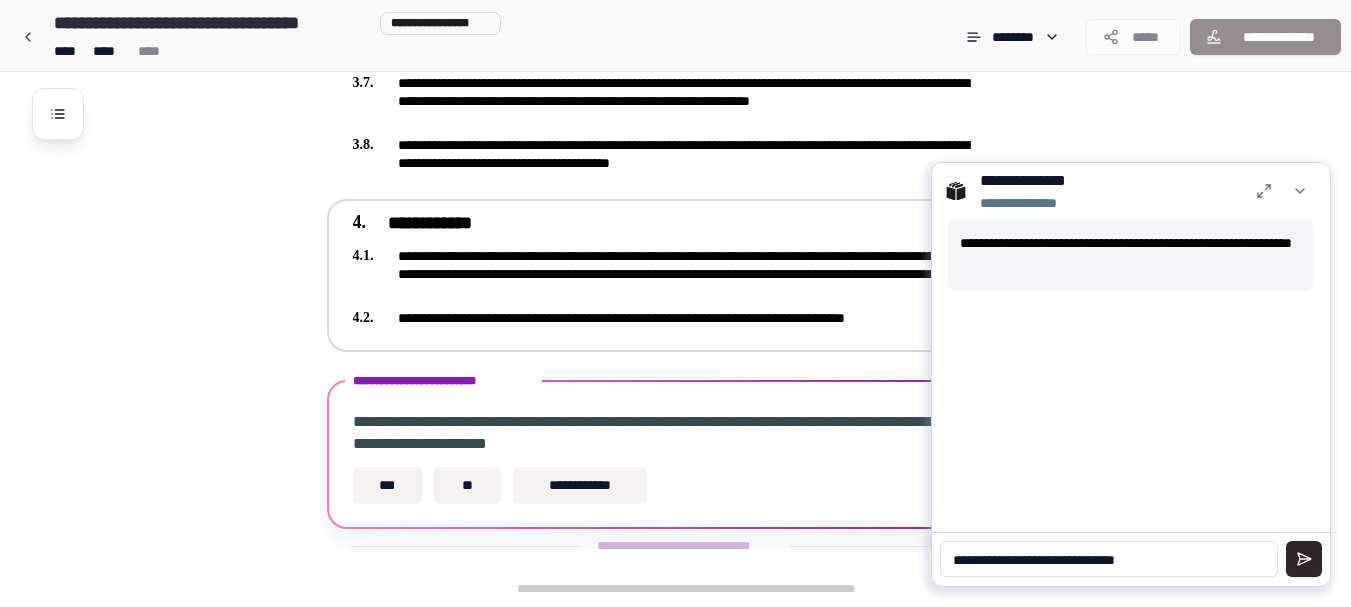 type on "**********" 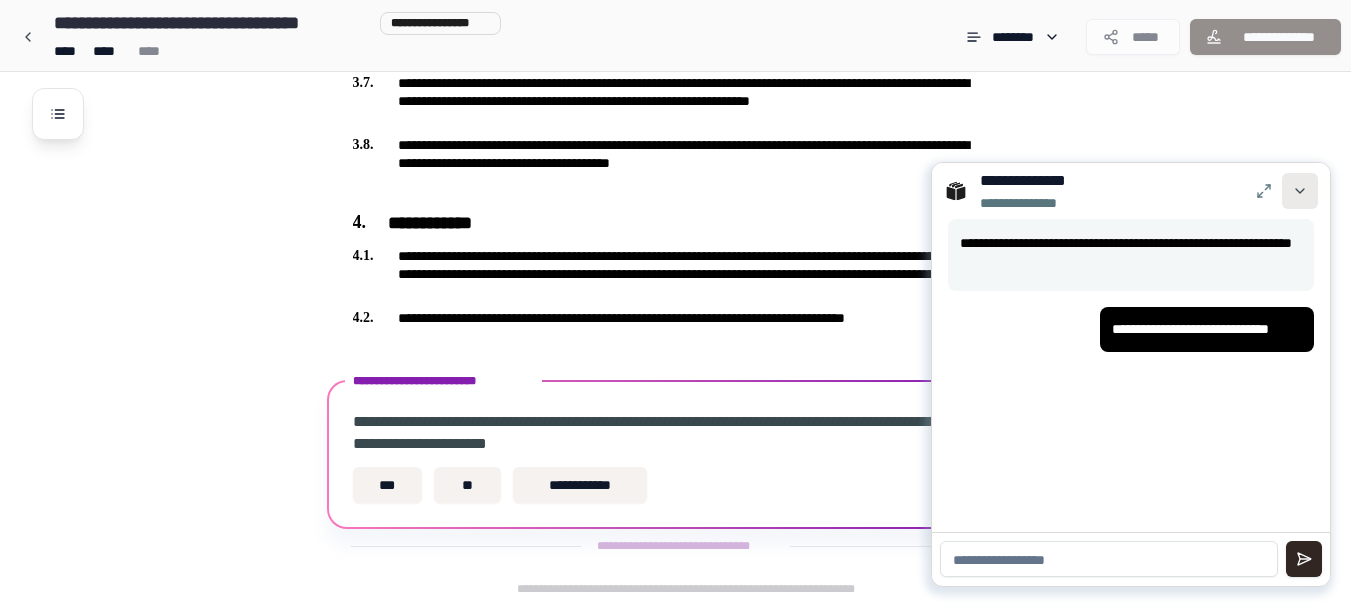 click at bounding box center (1300, 191) 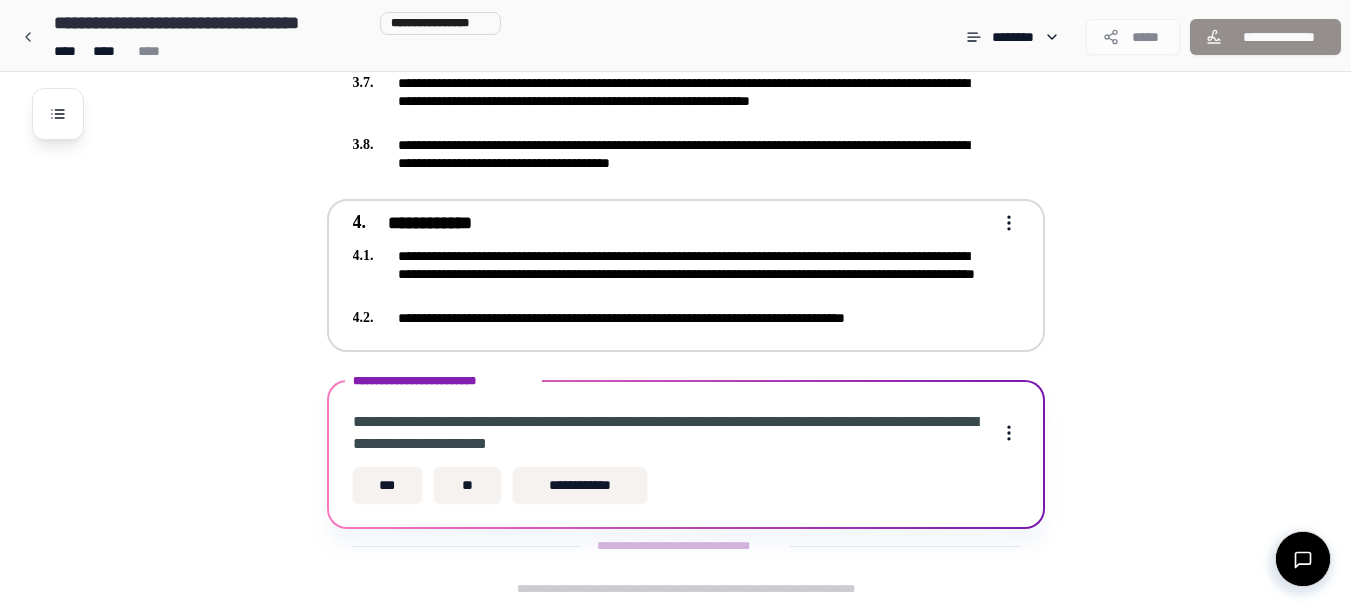 click on "**********" at bounding box center (675, -205) 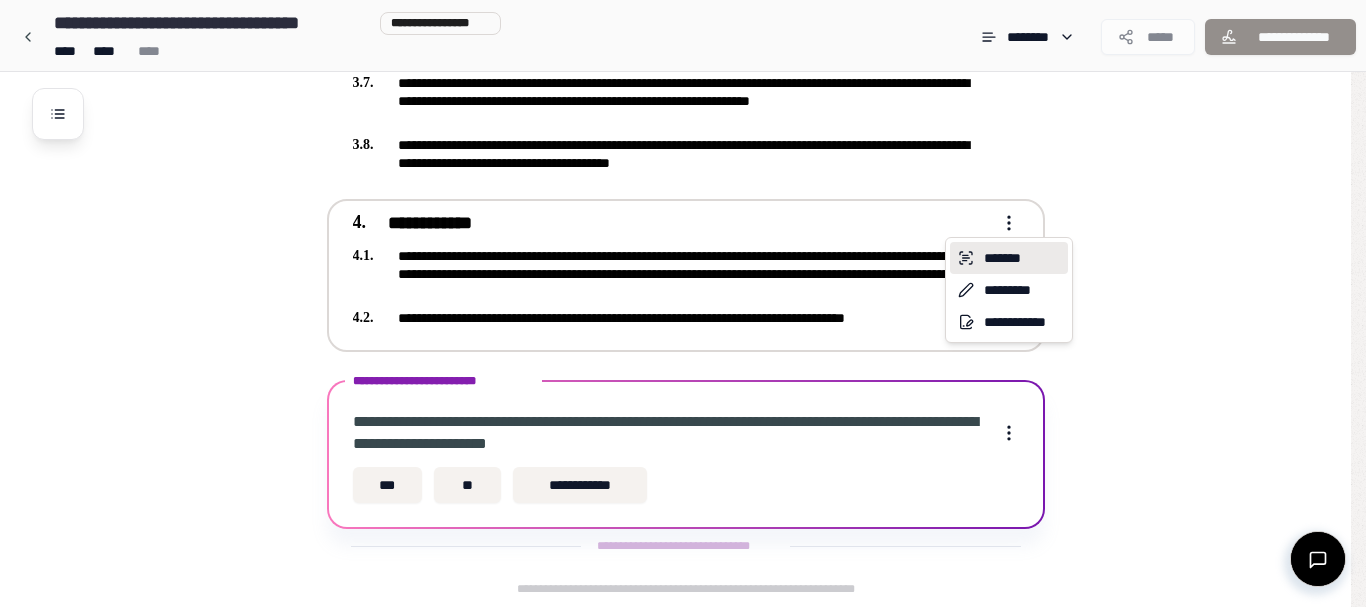 click on "*******" at bounding box center (1009, 258) 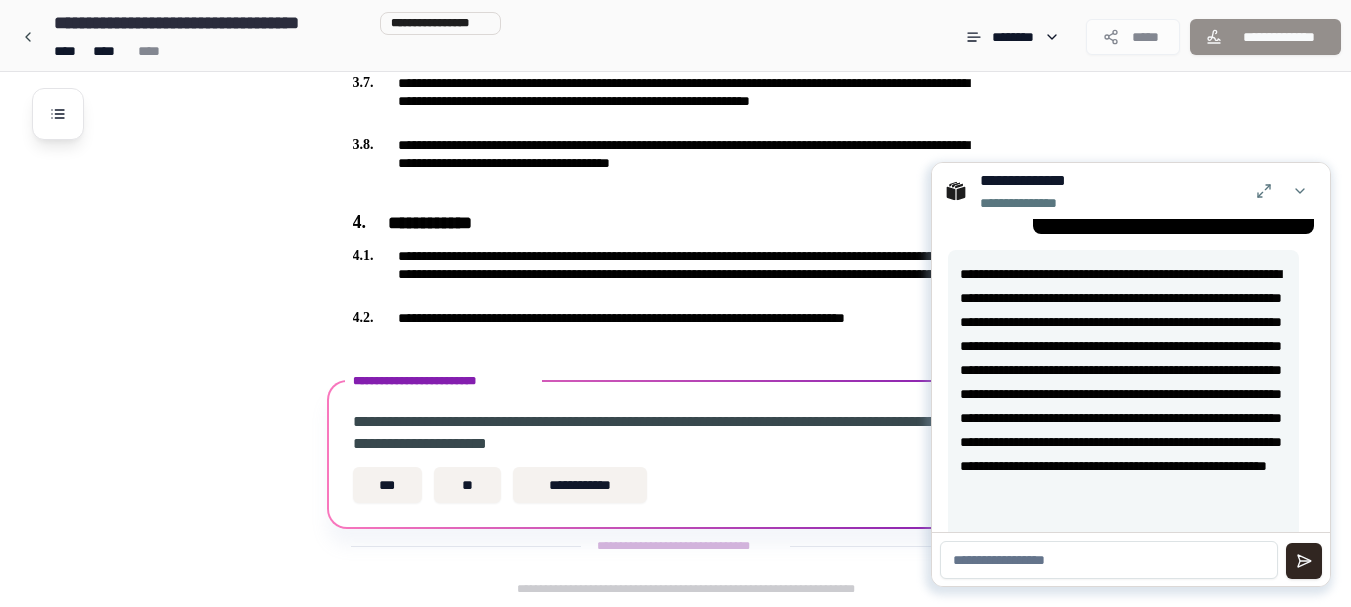 scroll, scrollTop: 241, scrollLeft: 0, axis: vertical 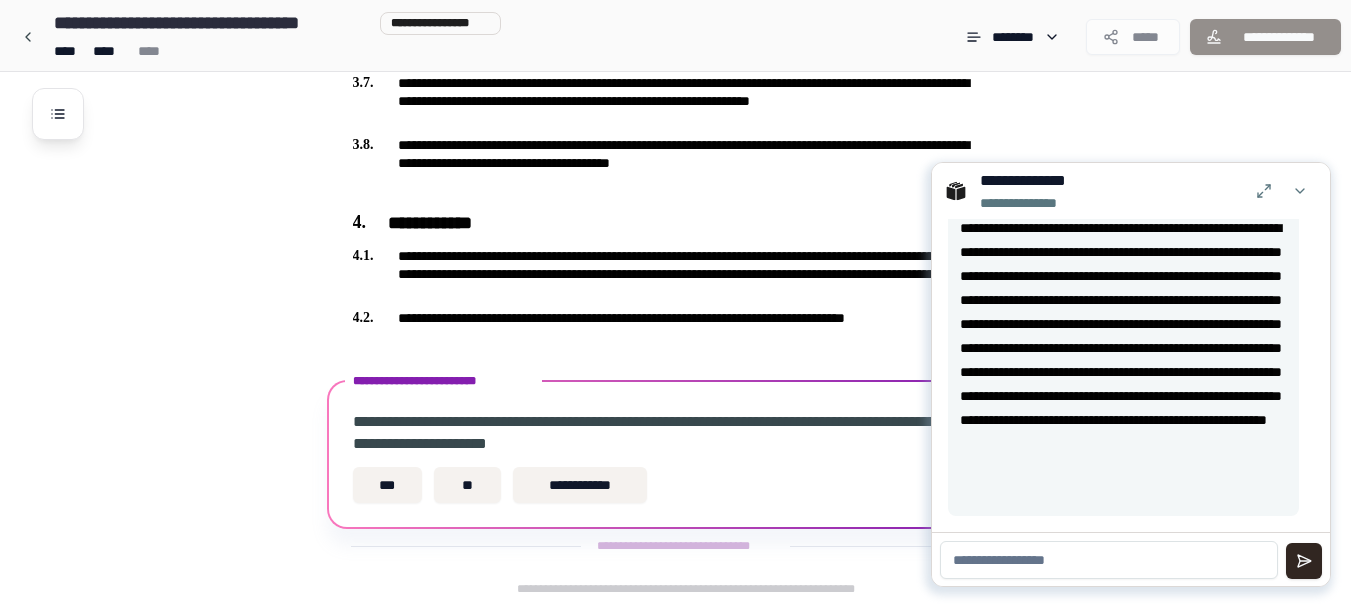click at bounding box center (1109, 560) 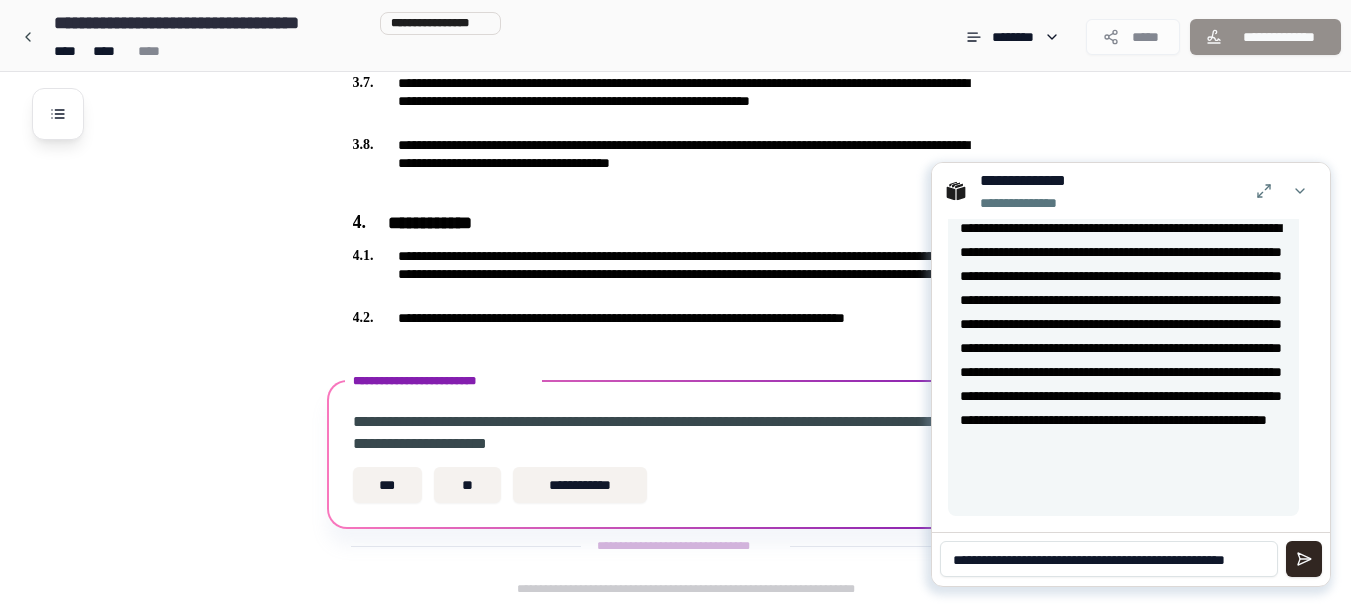 type on "**********" 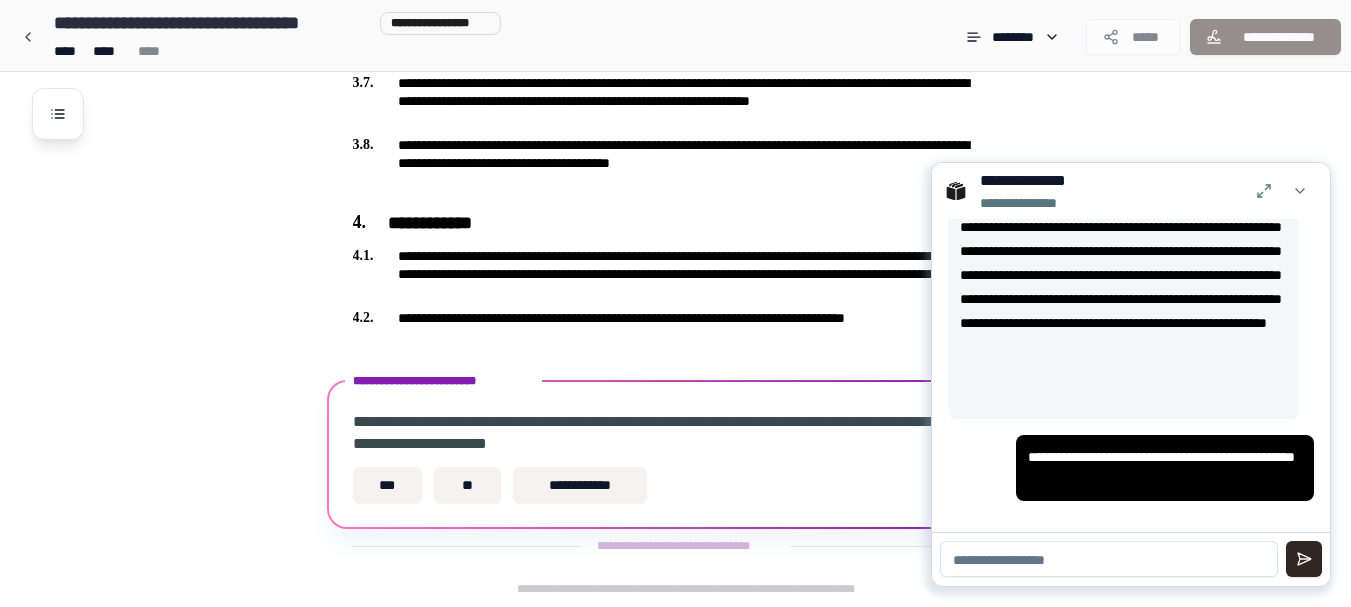 scroll, scrollTop: 339, scrollLeft: 0, axis: vertical 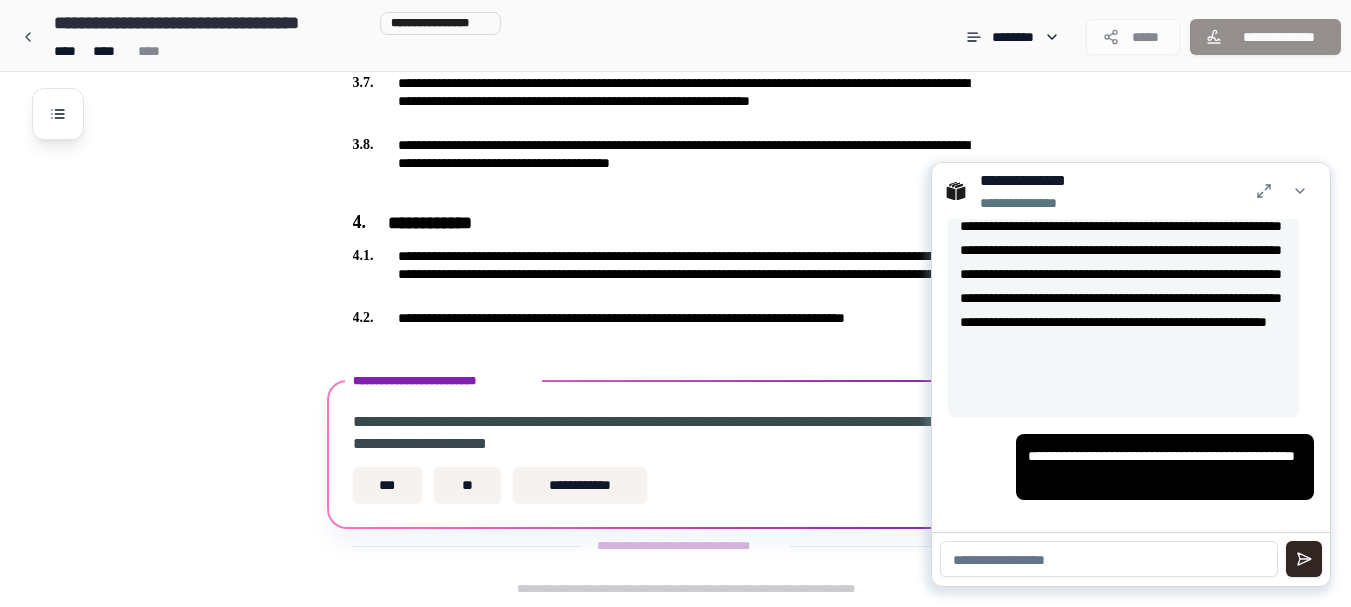 click on "**********" at bounding box center [701, -169] 